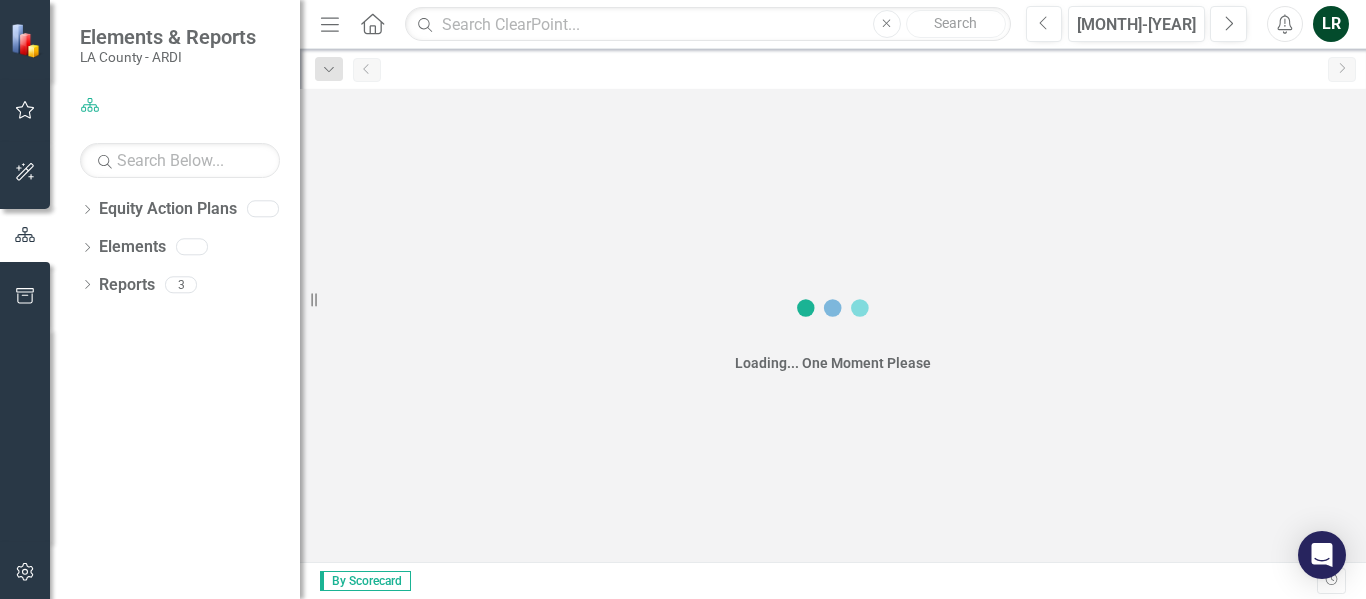 scroll, scrollTop: 0, scrollLeft: 0, axis: both 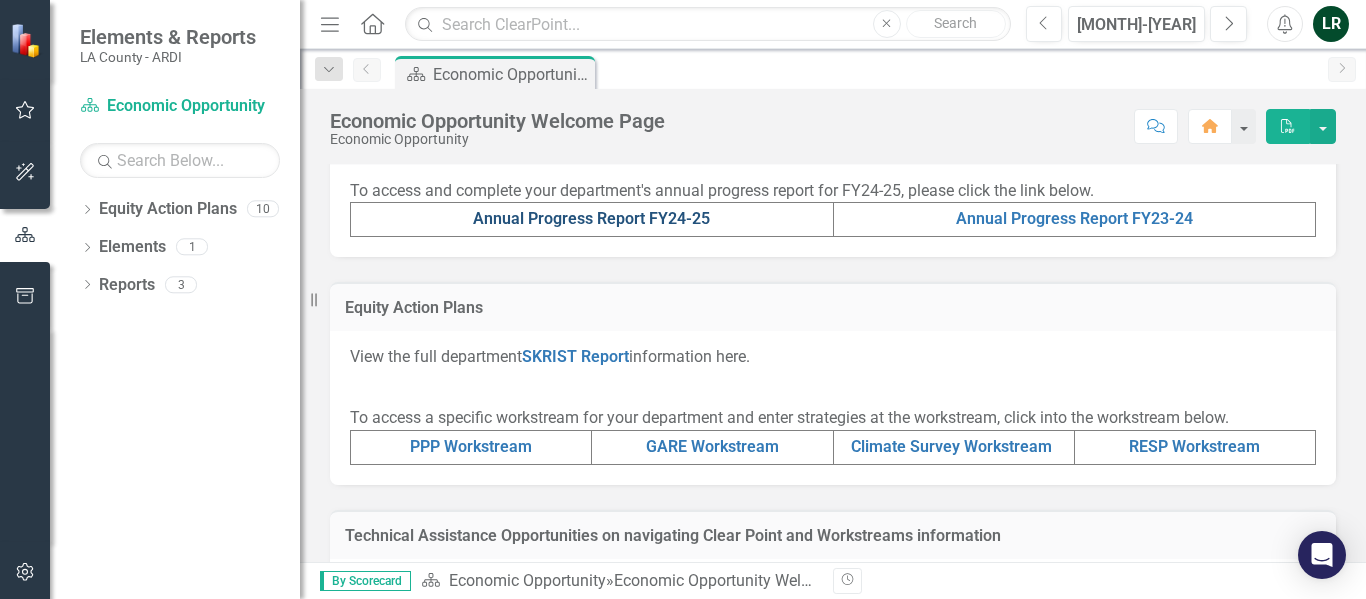 click on "Annual Progress Report FY24-25" at bounding box center (591, 218) 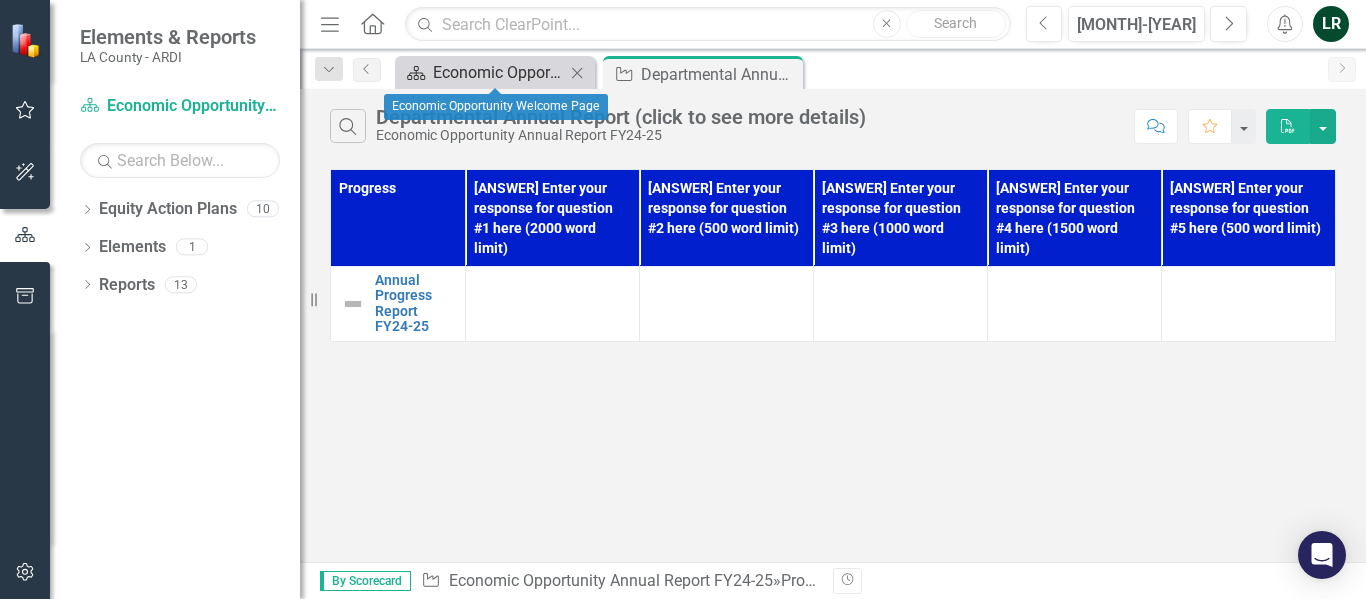 click on "Economic Opportunity Welcome Page" at bounding box center (499, 72) 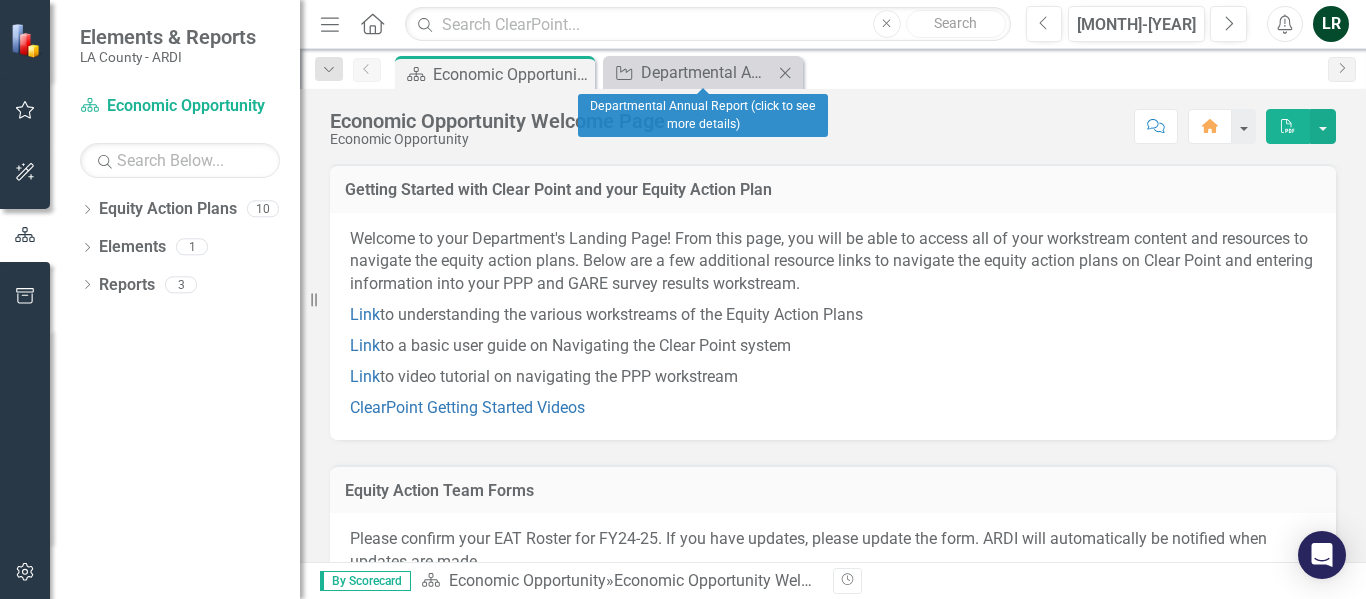 click on "Close" at bounding box center (785, 73) 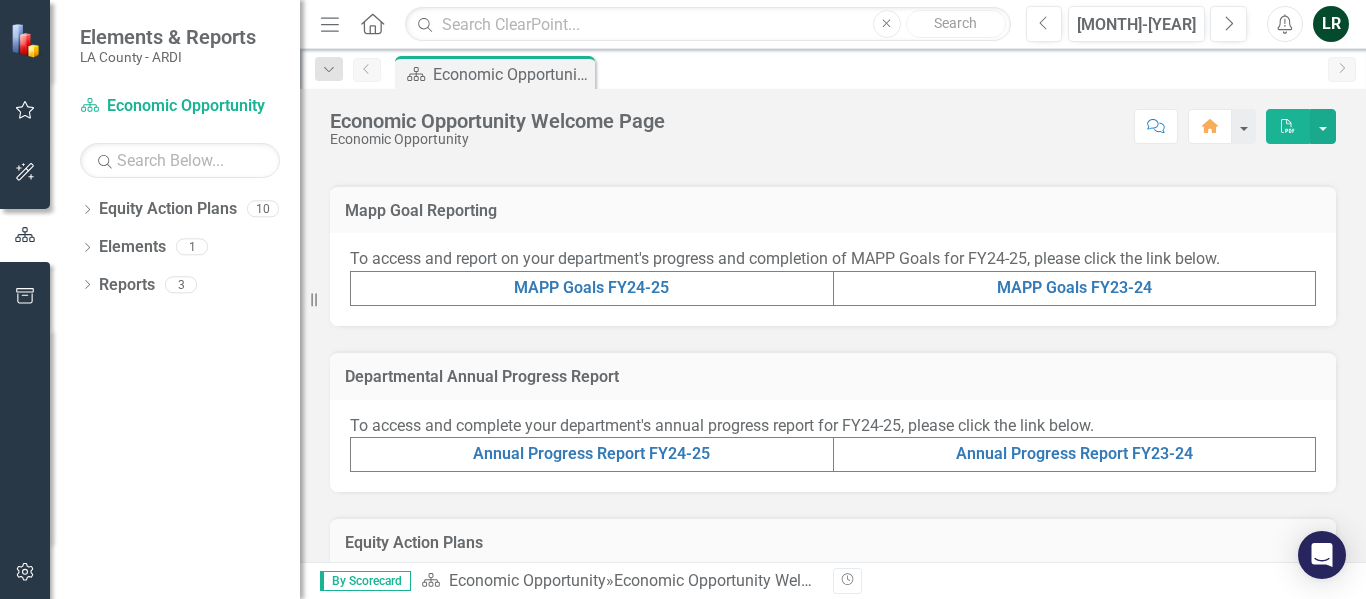 scroll, scrollTop: 500, scrollLeft: 0, axis: vertical 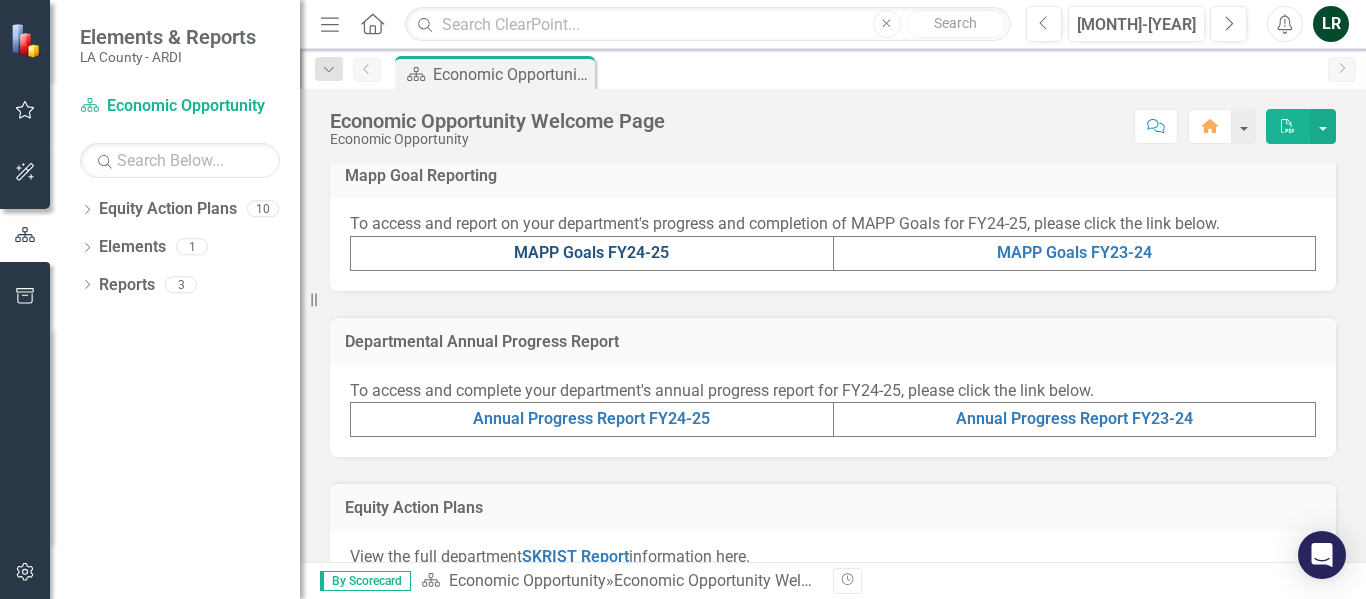 click on "MAPP Goals FY24-25" at bounding box center [591, 252] 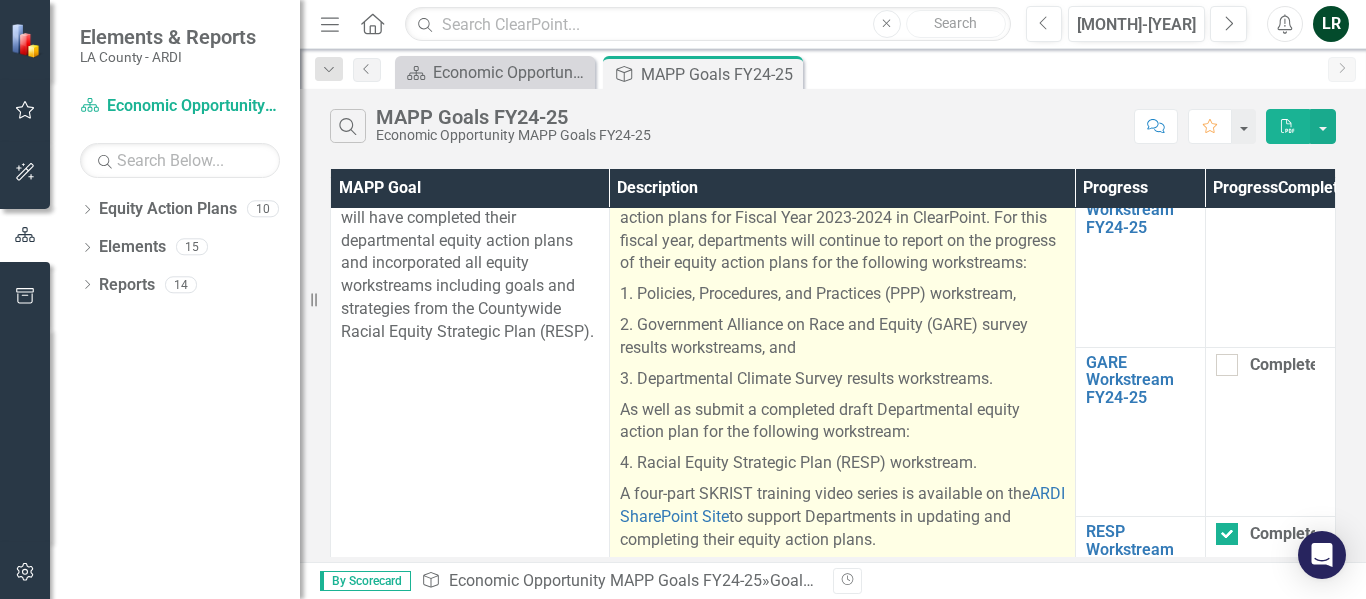 scroll, scrollTop: 0, scrollLeft: 0, axis: both 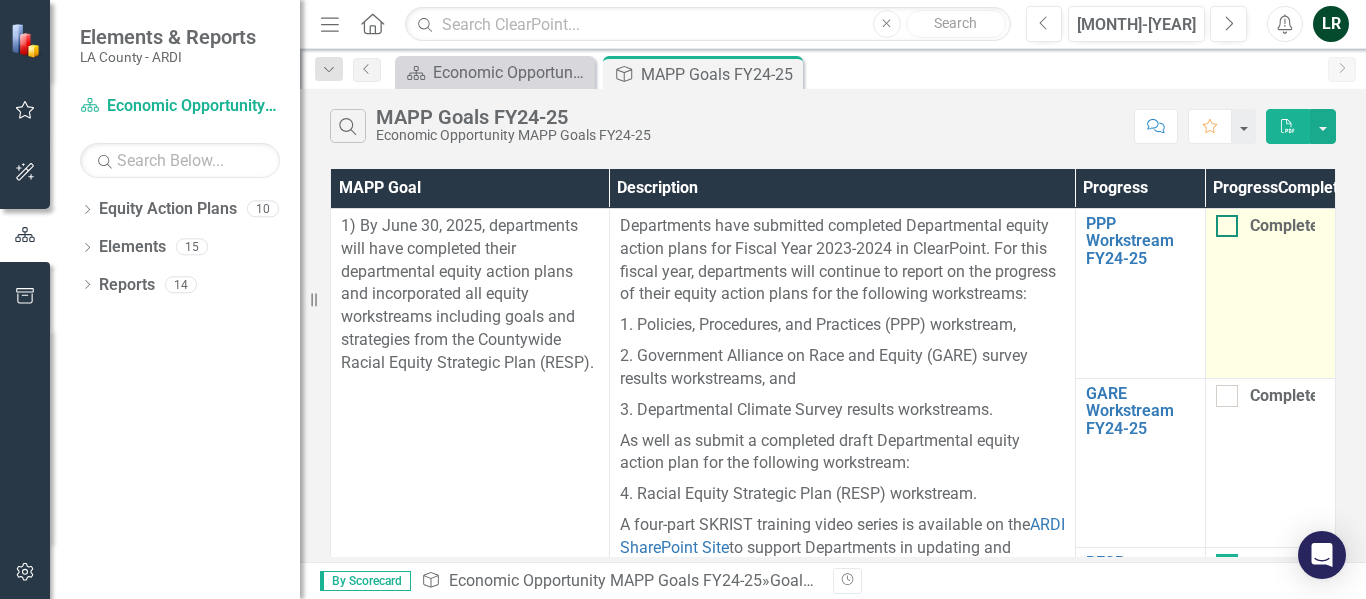 click at bounding box center [1227, 226] 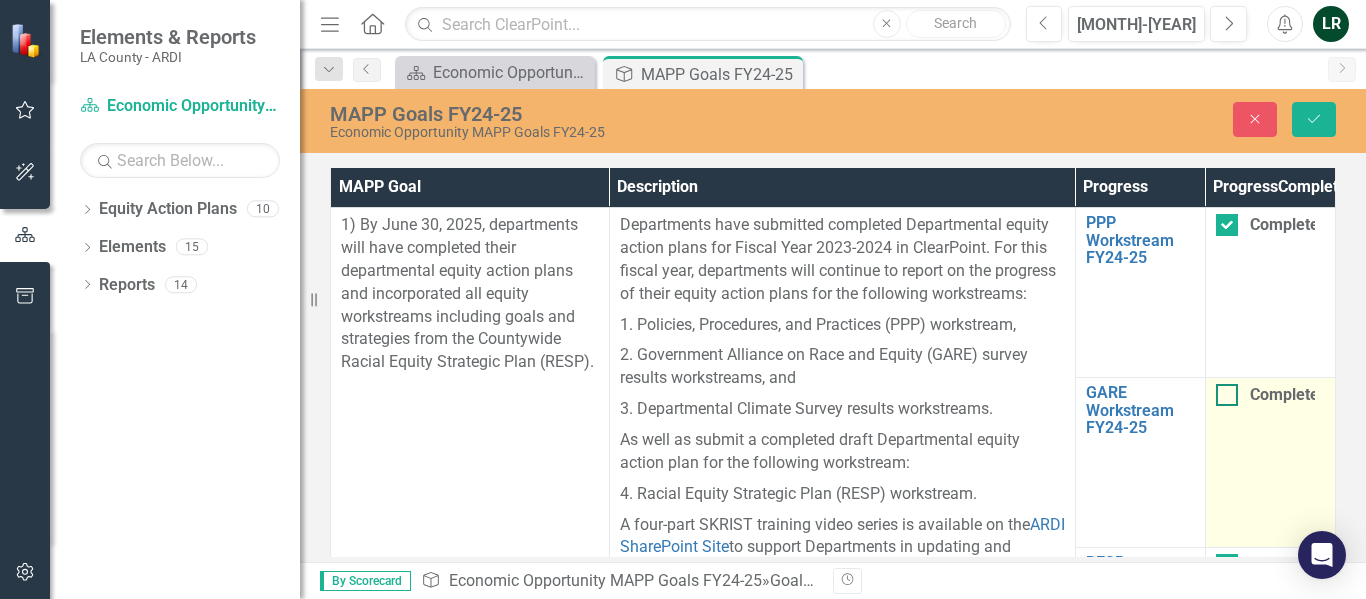 click at bounding box center (1227, 395) 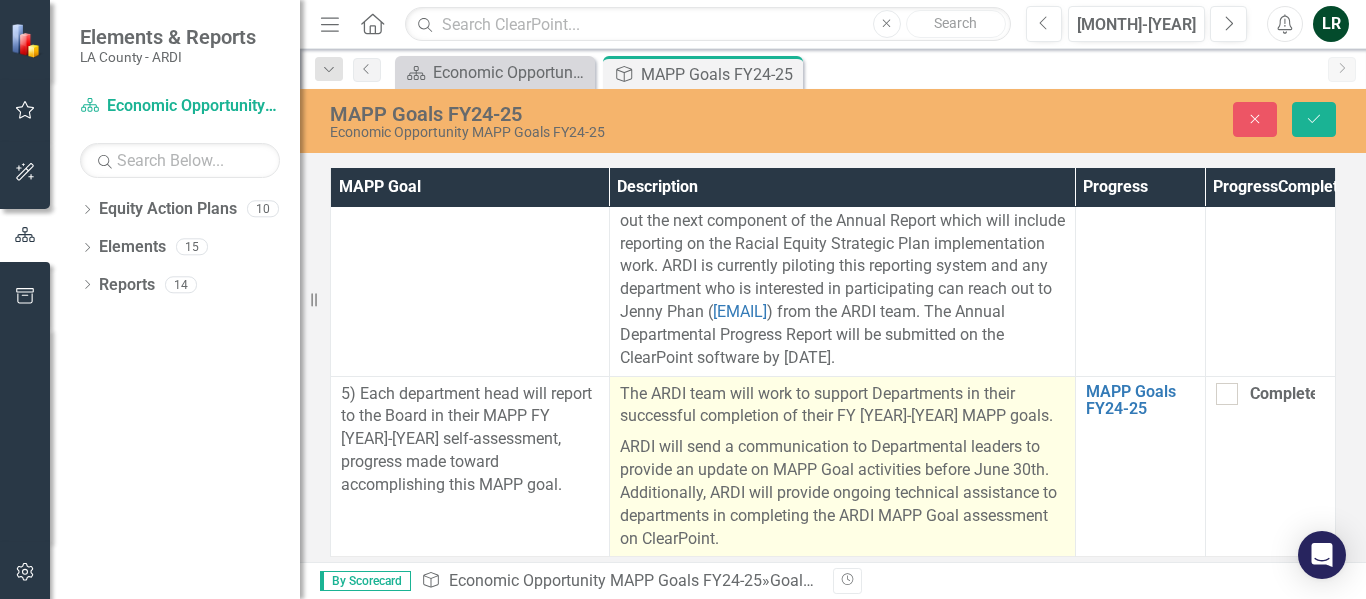 scroll, scrollTop: 3691, scrollLeft: 0, axis: vertical 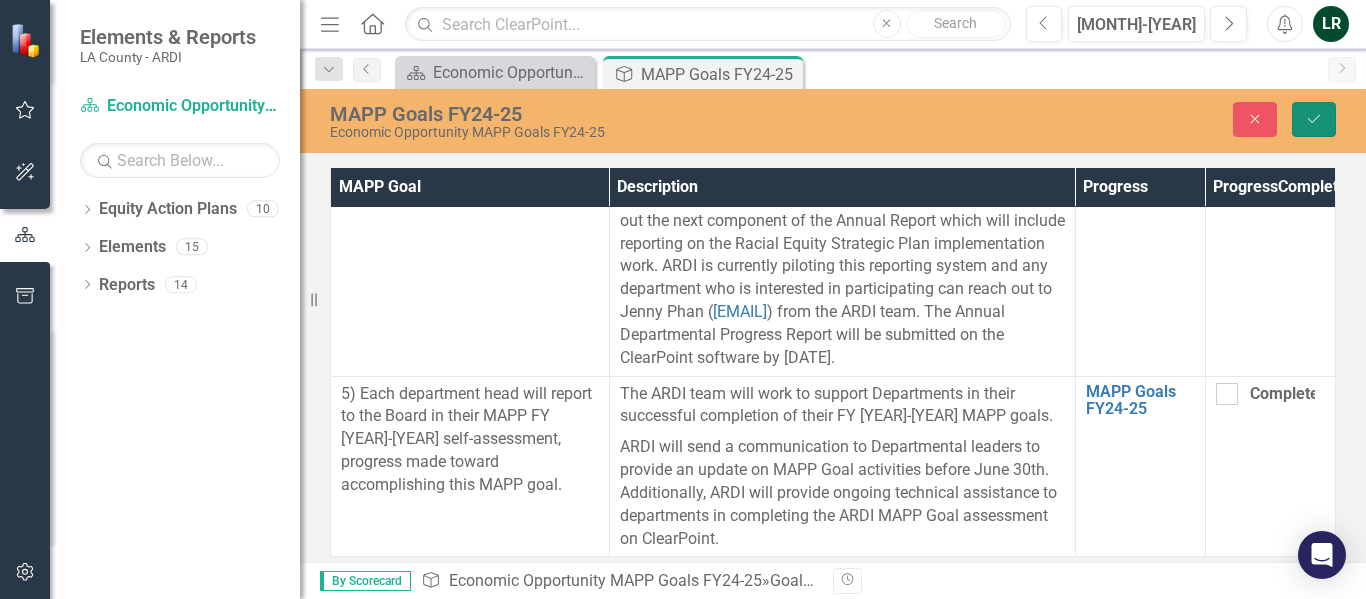 click on "Save" at bounding box center [1314, 119] 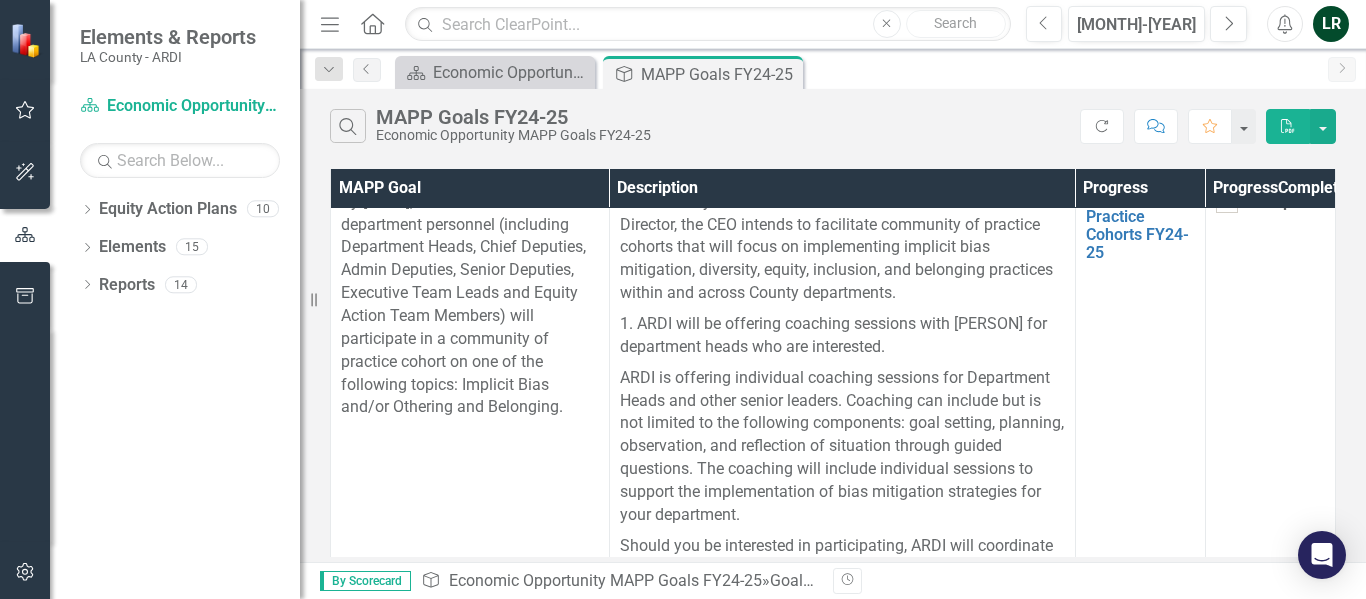 scroll, scrollTop: 800, scrollLeft: 0, axis: vertical 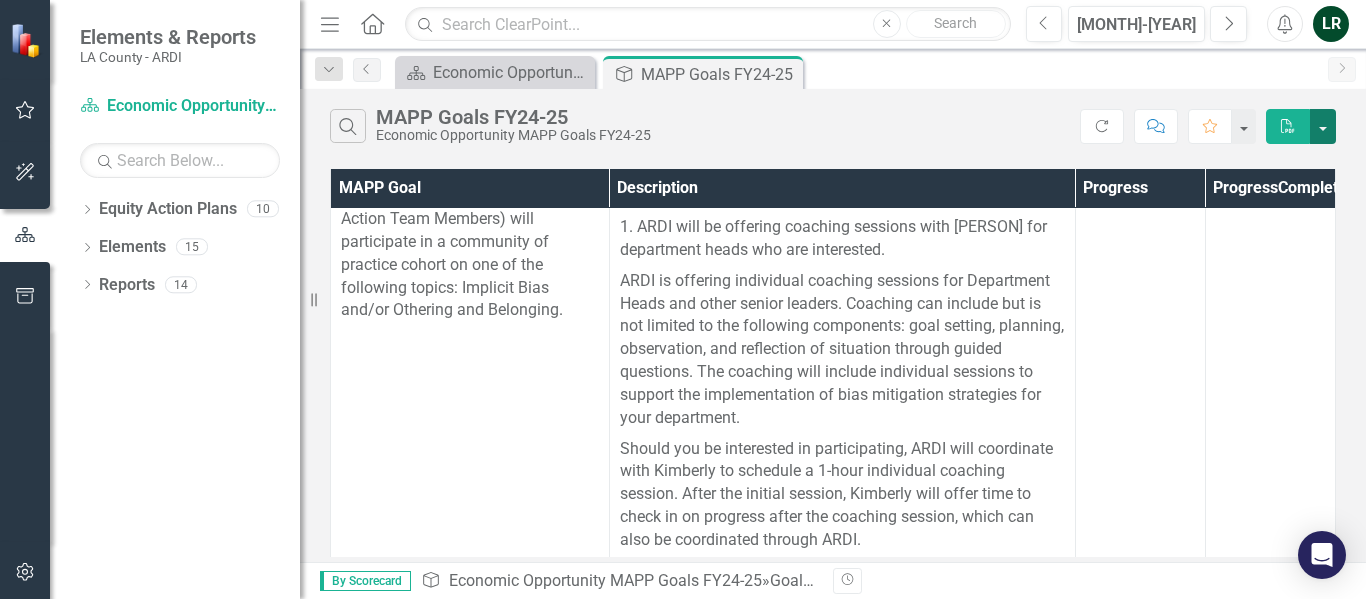 click at bounding box center [1323, 126] 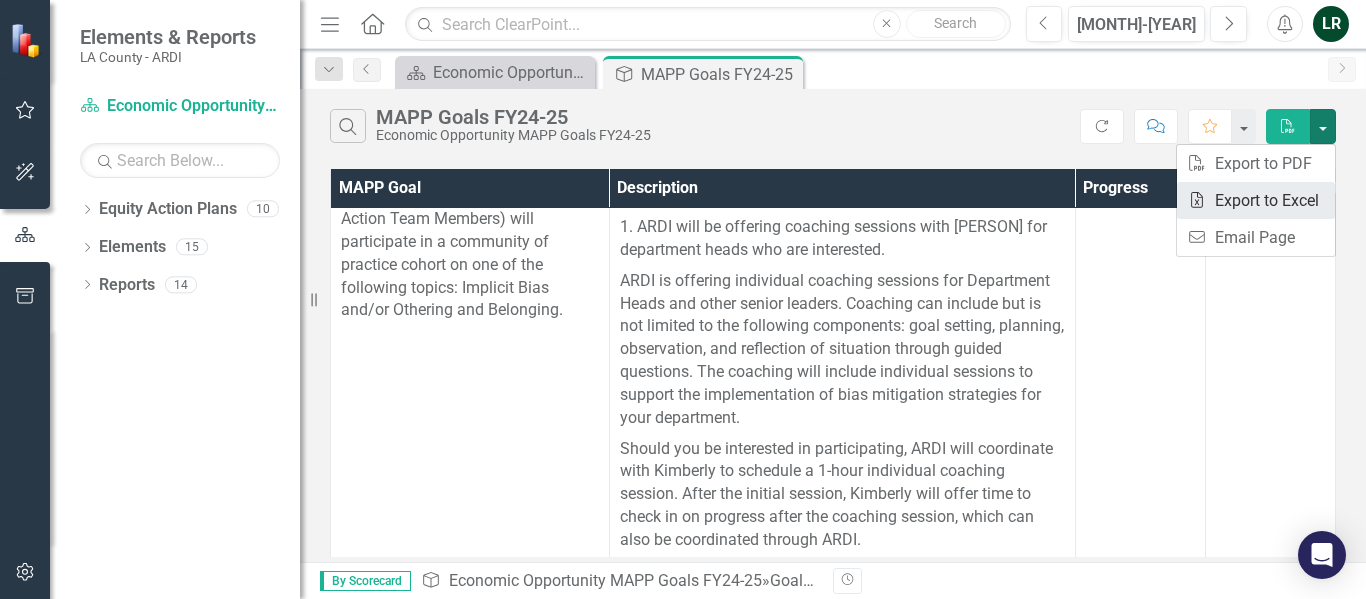 click on "Excel Export to Excel" at bounding box center [1256, 200] 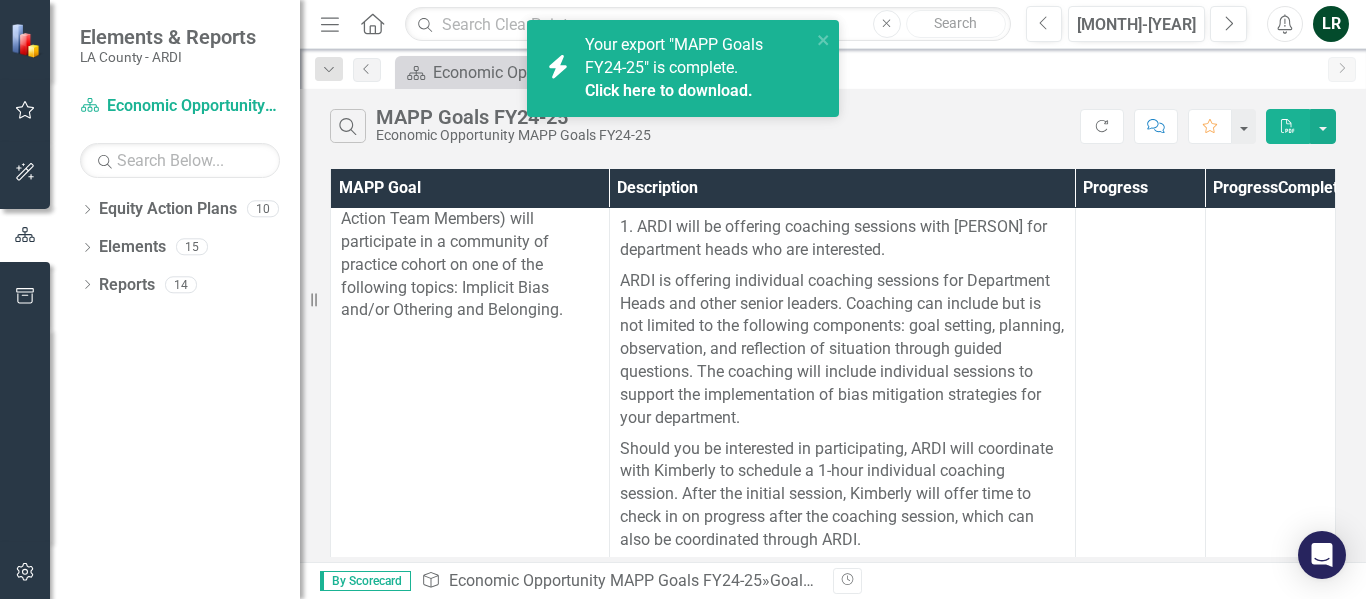 click on "Search MAPP Goals FY24-25 Economic Opportunity MAPP Goals FY24-25" at bounding box center [705, 126] 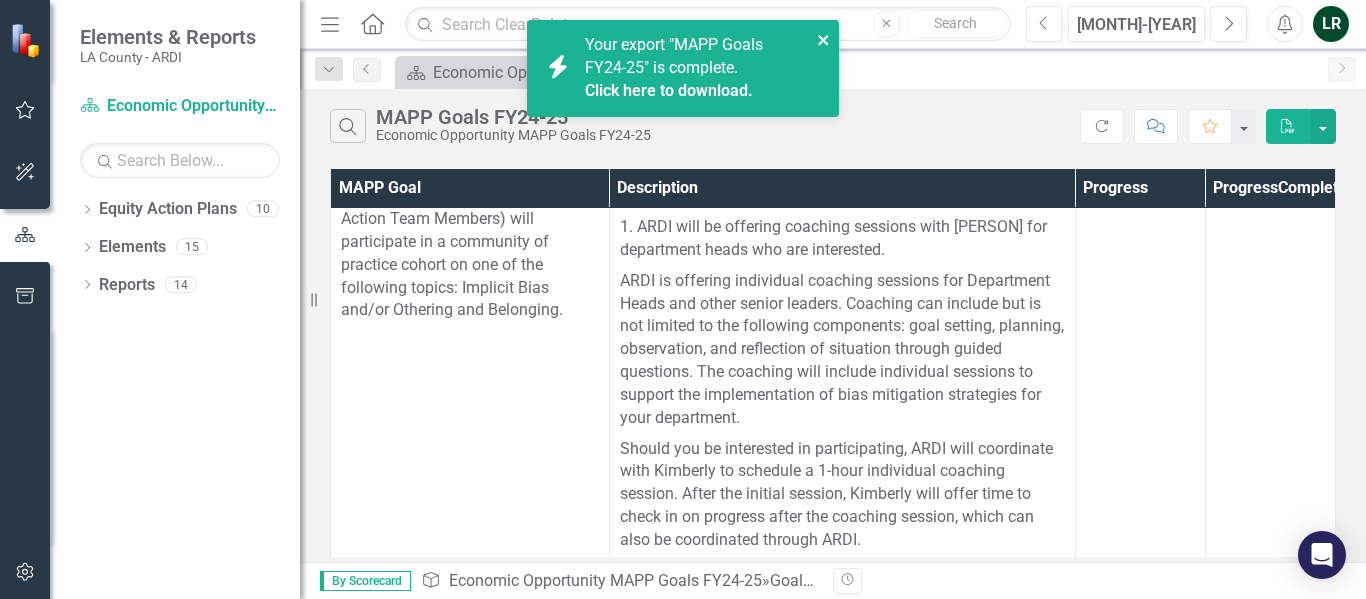 click at bounding box center [824, 40] 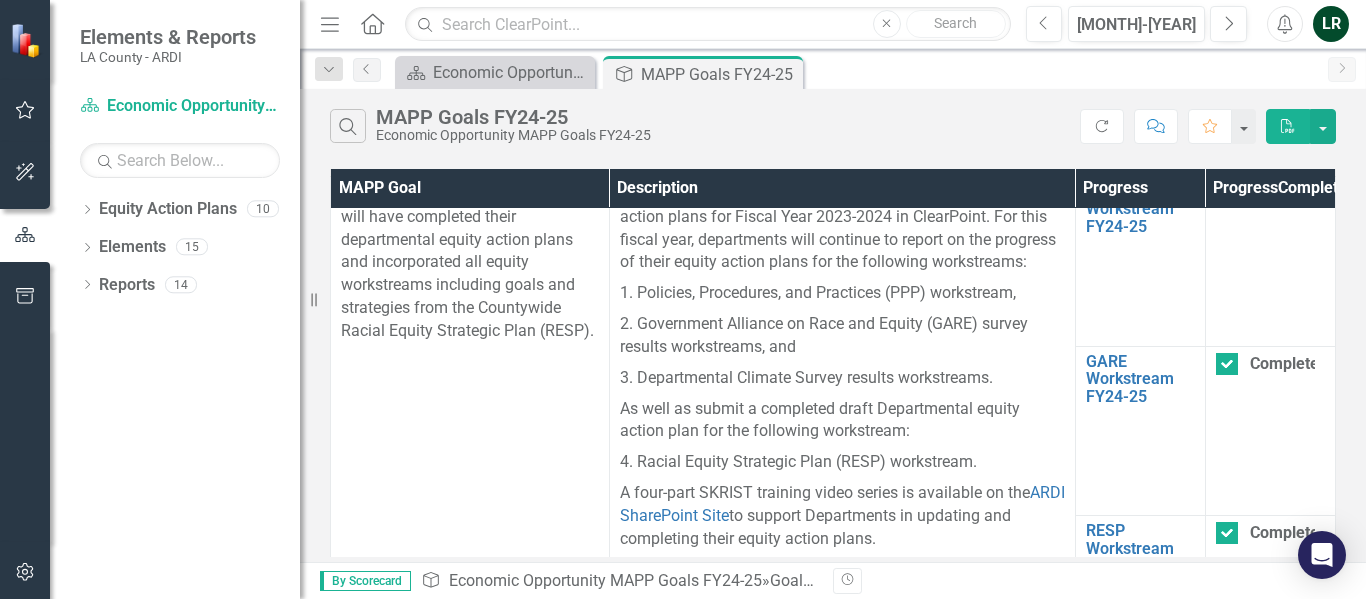 scroll, scrollTop: 0, scrollLeft: 0, axis: both 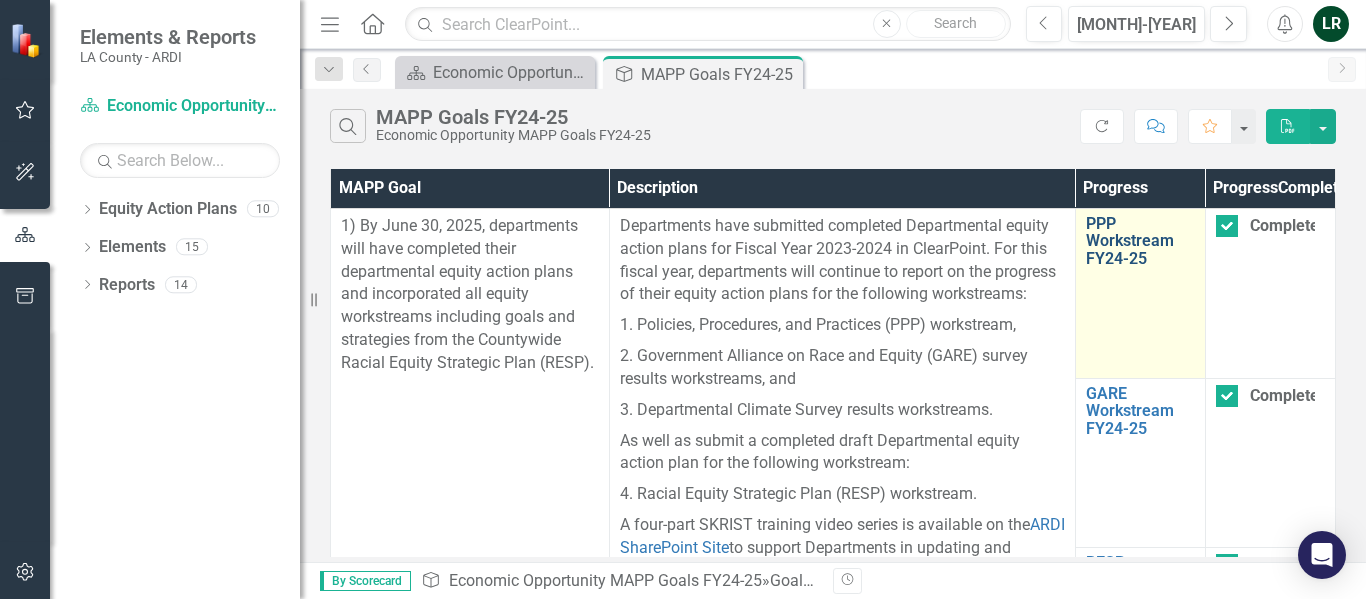 click on "PPP Workstream FY24-25" at bounding box center [1140, 241] 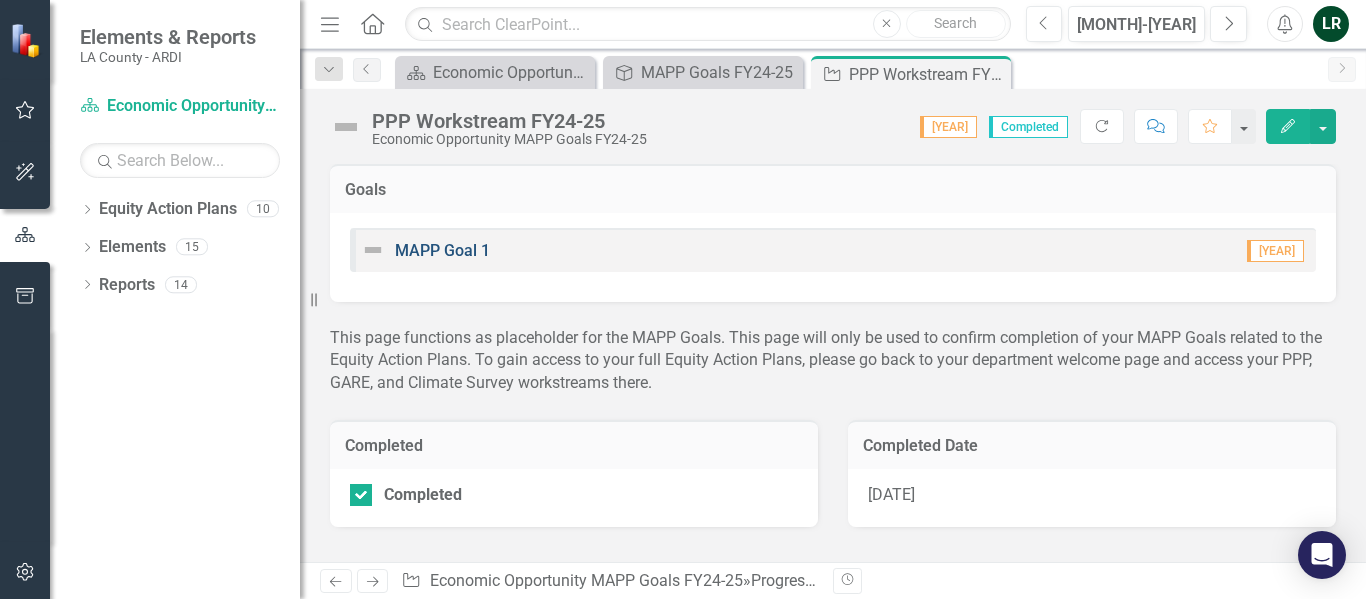 click on "MAPP Goal 1" at bounding box center [442, 250] 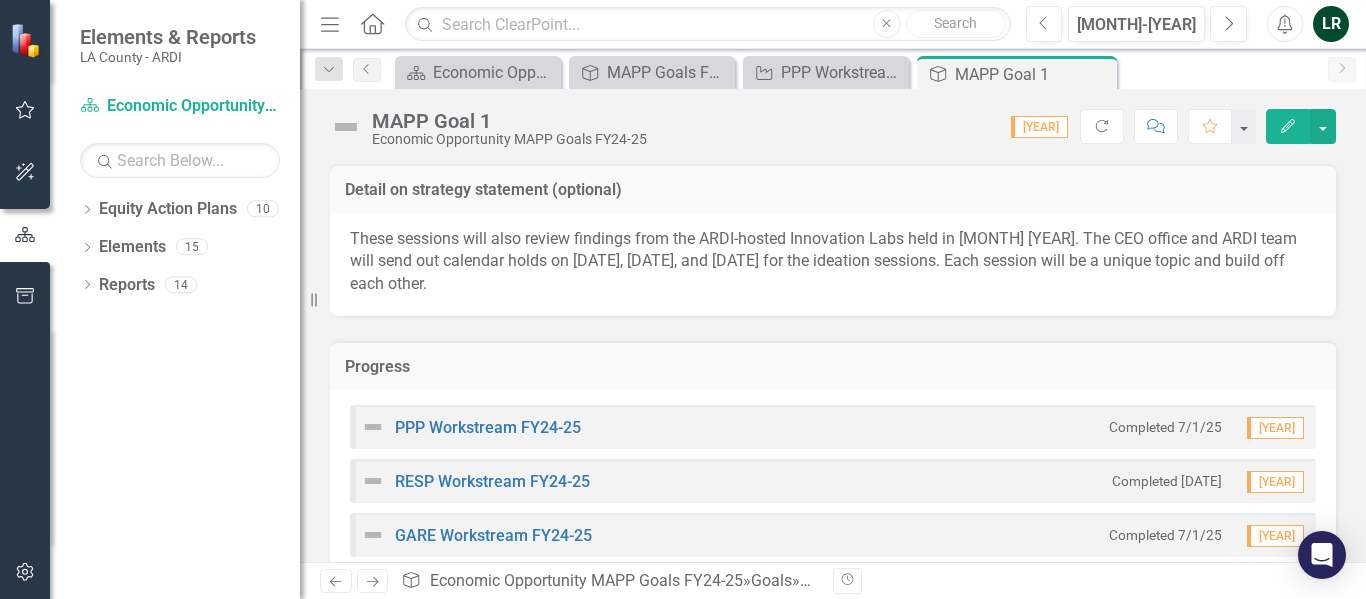 scroll, scrollTop: 99, scrollLeft: 0, axis: vertical 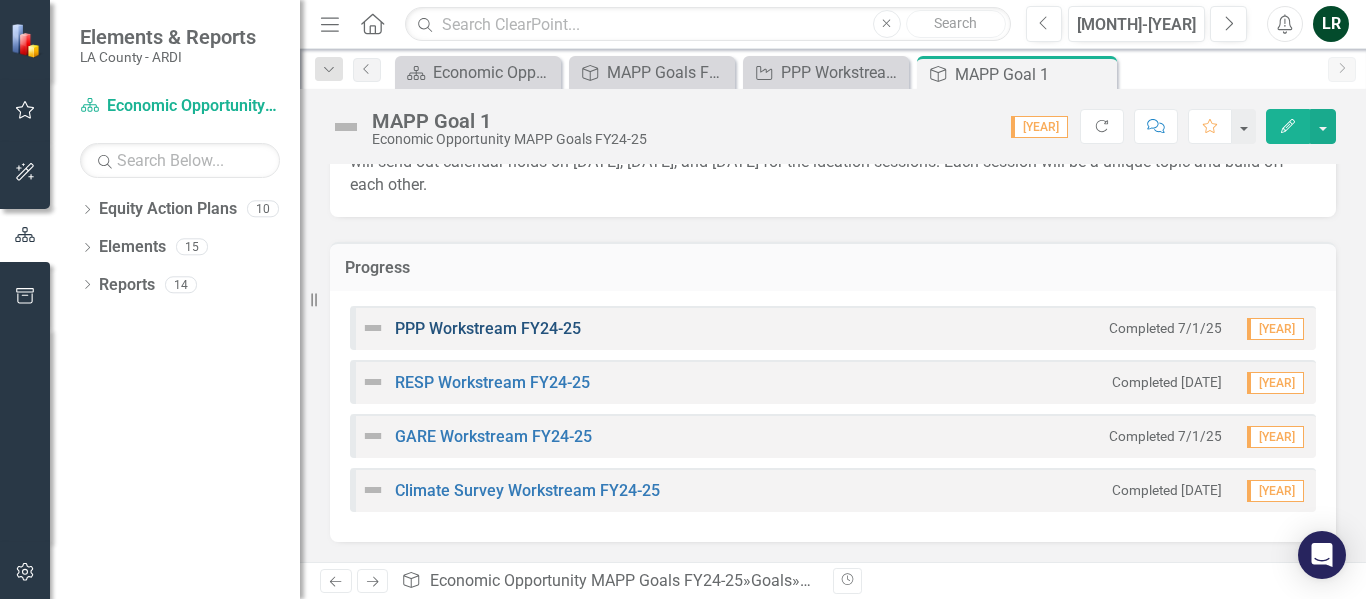 click on "PPP Workstream FY24-25" at bounding box center [488, 328] 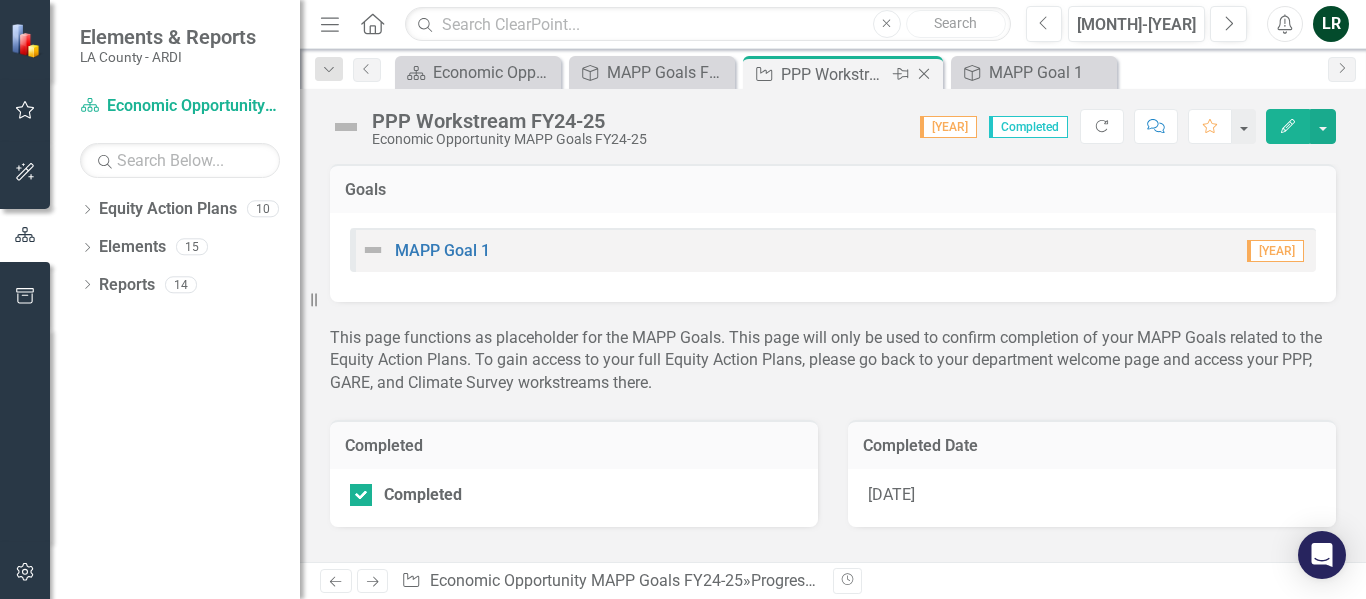 click on "Close" at bounding box center (924, 74) 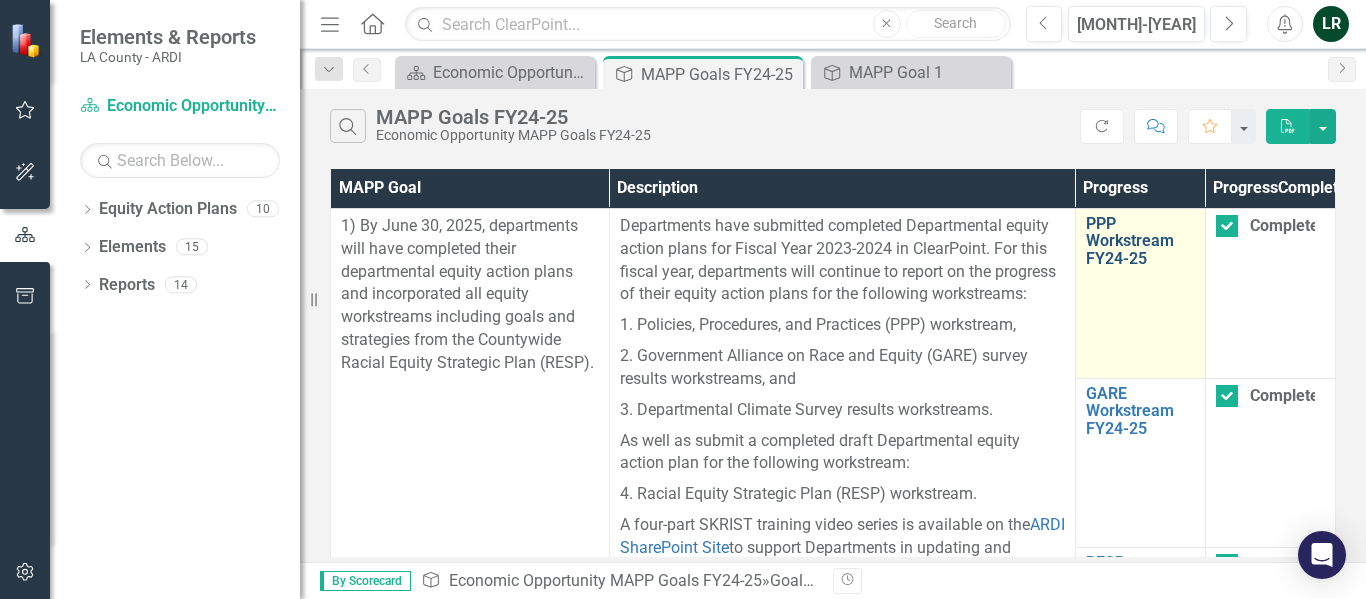 click on "PPP Workstream FY24-25" at bounding box center (1140, 241) 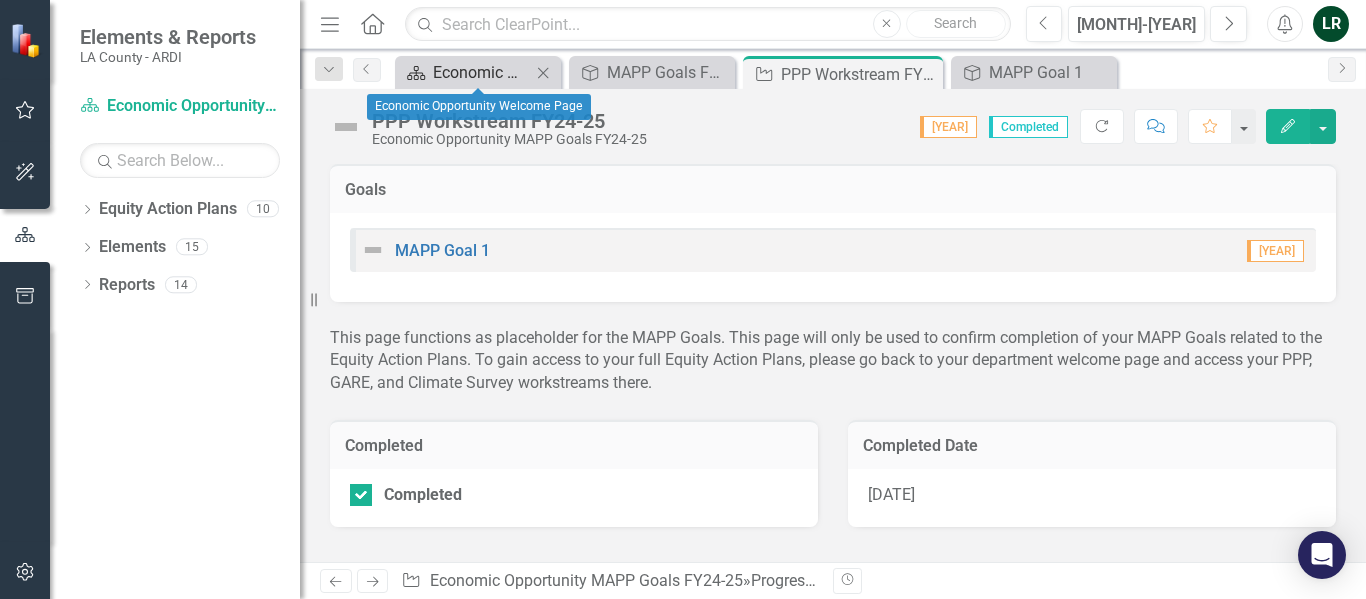 click on "Economic Opportunity Welcome Page" at bounding box center (482, 72) 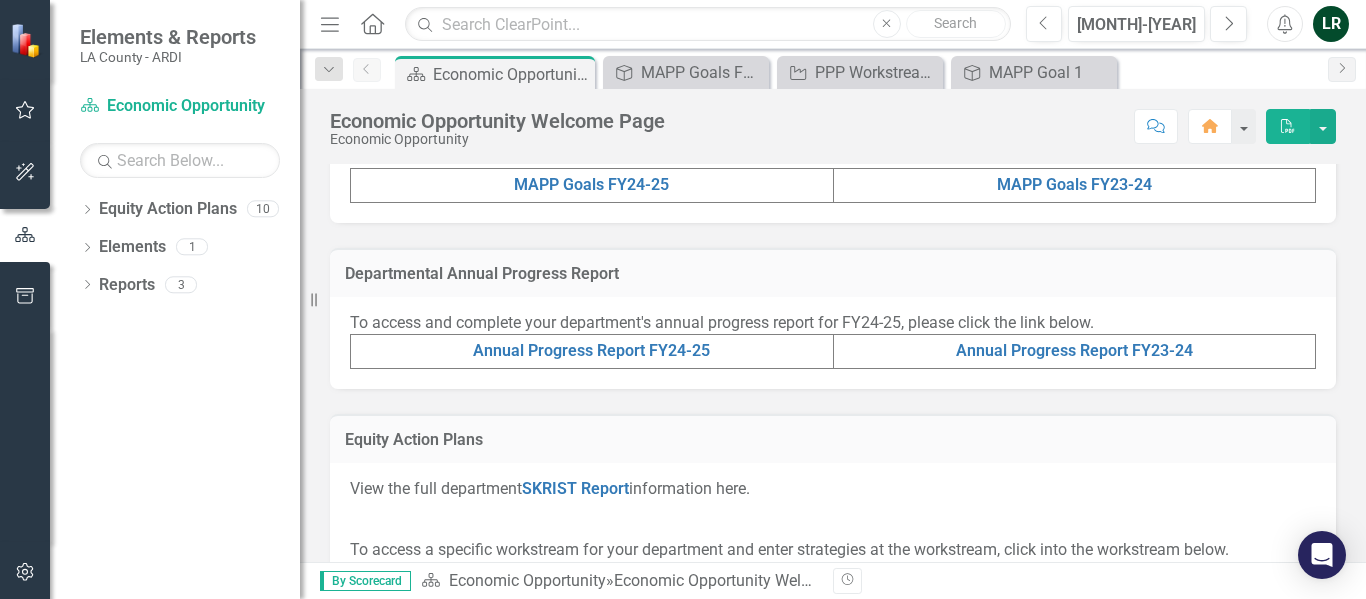 scroll, scrollTop: 700, scrollLeft: 0, axis: vertical 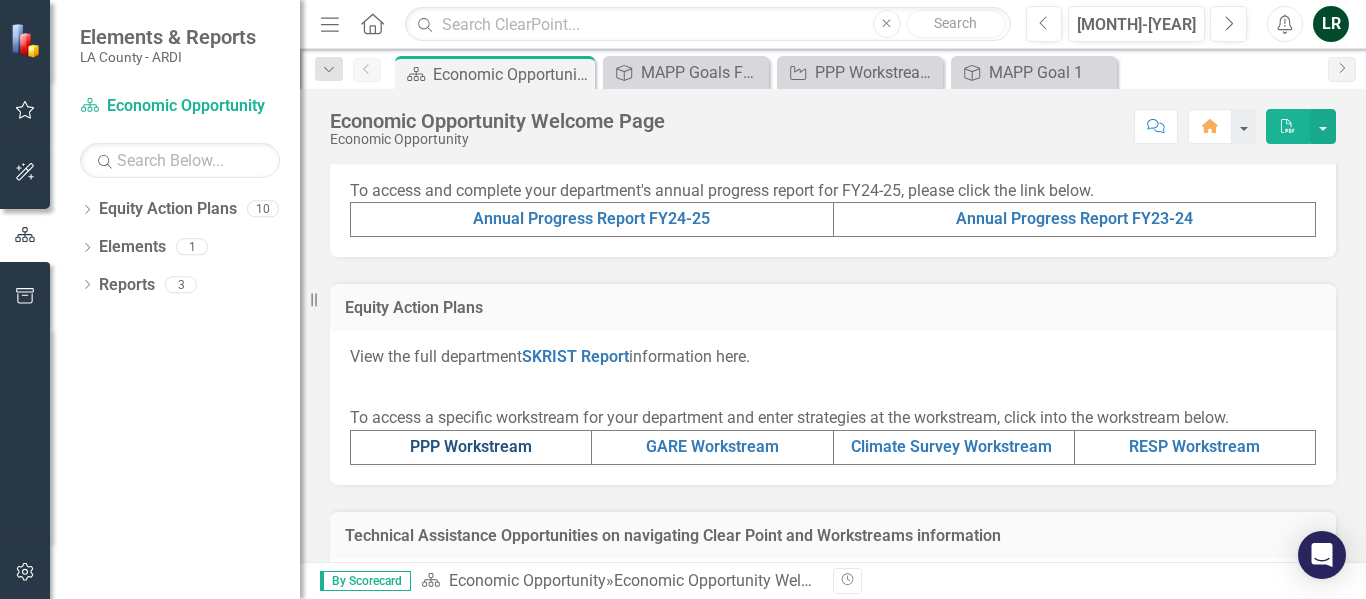 click on "PPP Workstream" at bounding box center [471, 446] 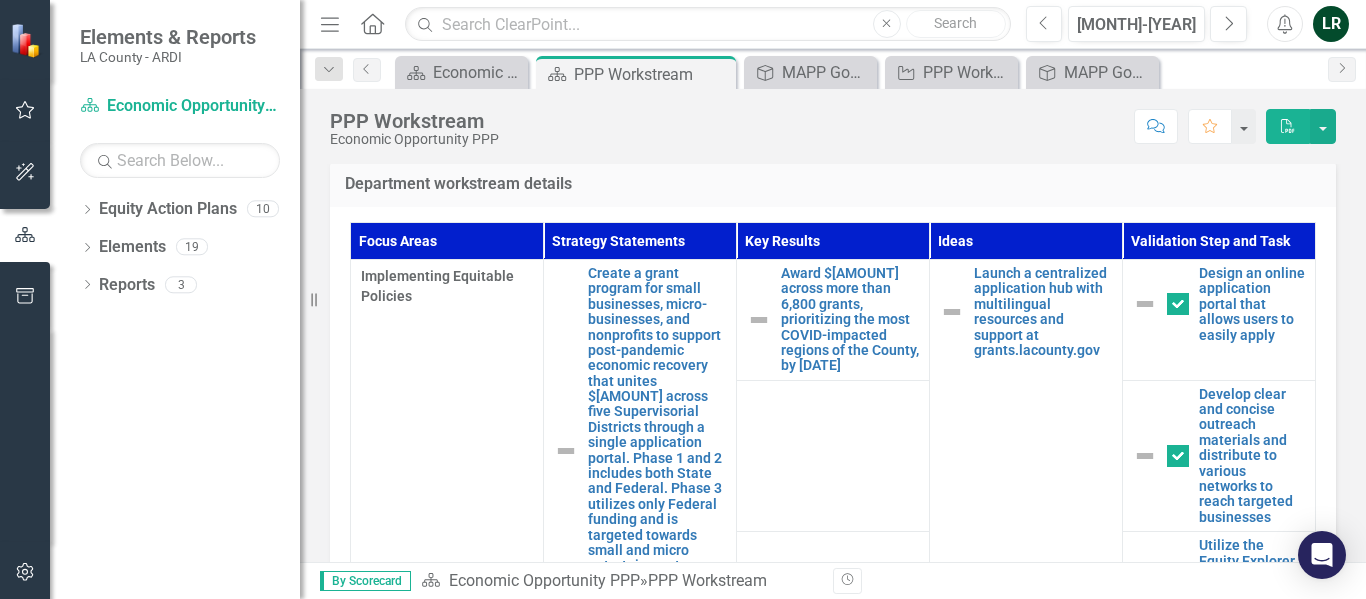 scroll, scrollTop: 803, scrollLeft: 0, axis: vertical 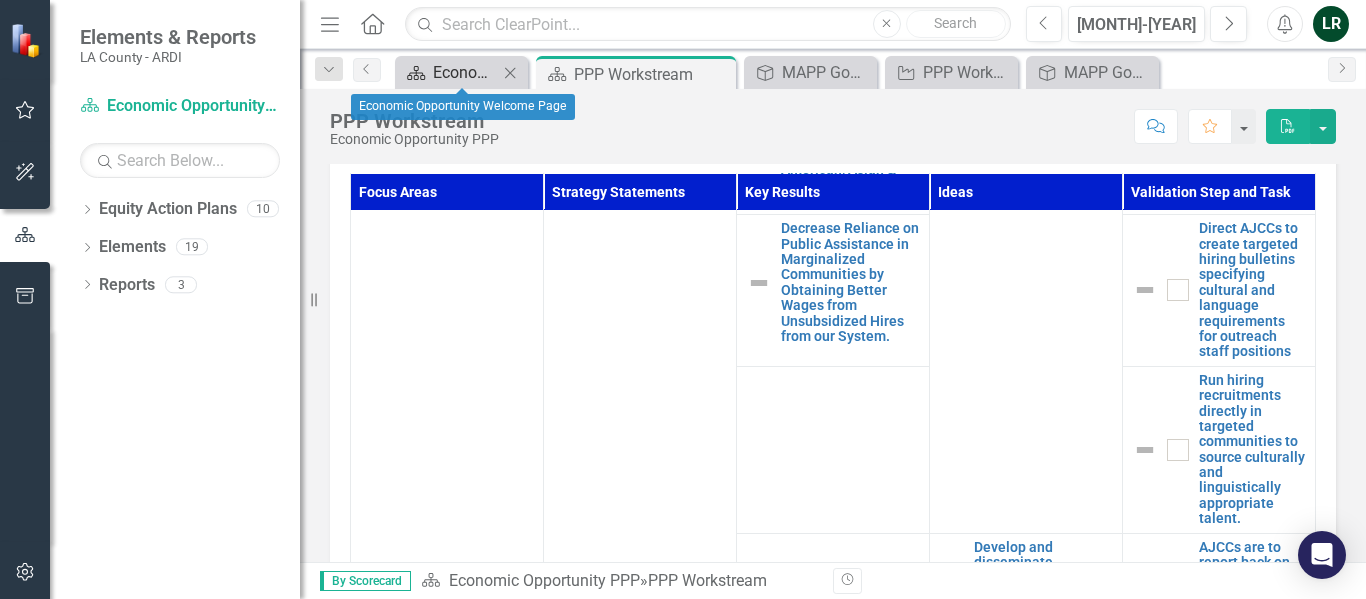 click on "Economic Opportunity Welcome Page" at bounding box center [465, 72] 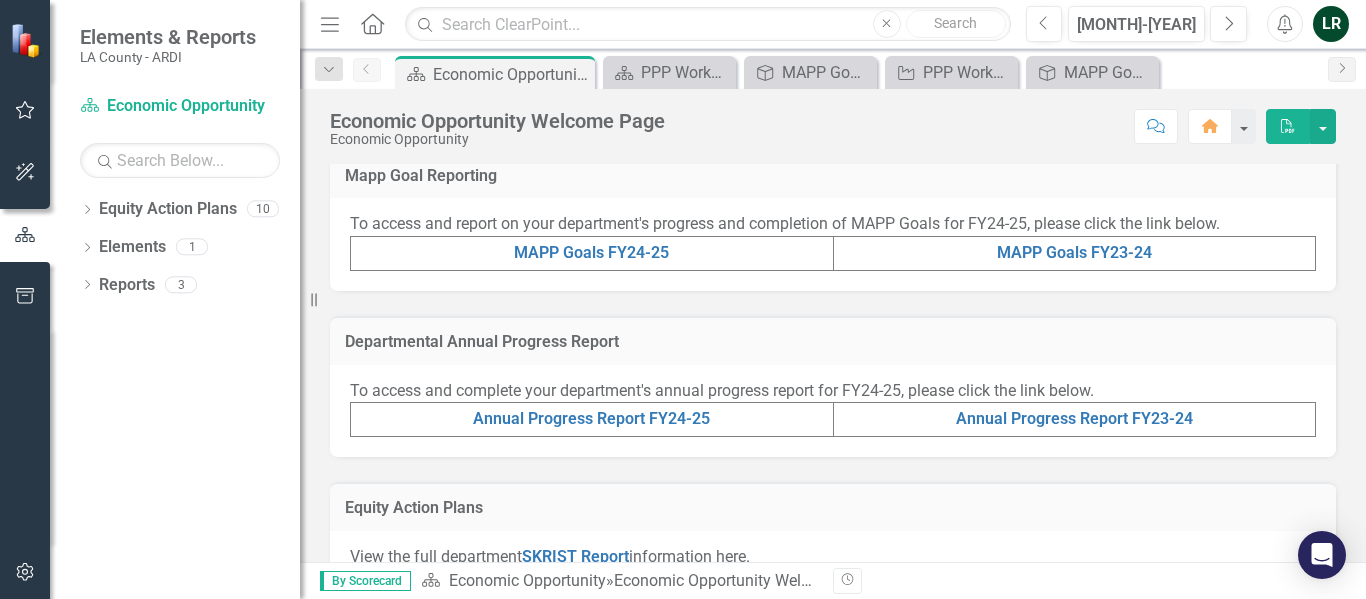 scroll, scrollTop: 467, scrollLeft: 0, axis: vertical 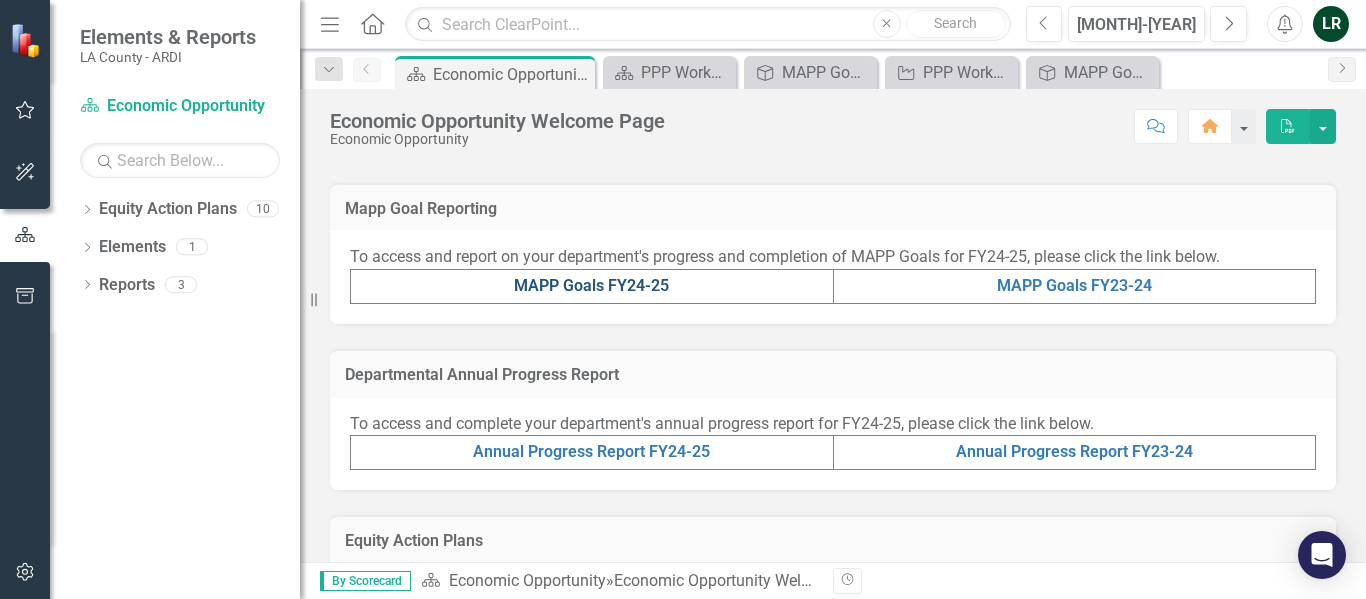 click on "MAPP Goals FY24-25" at bounding box center [591, 285] 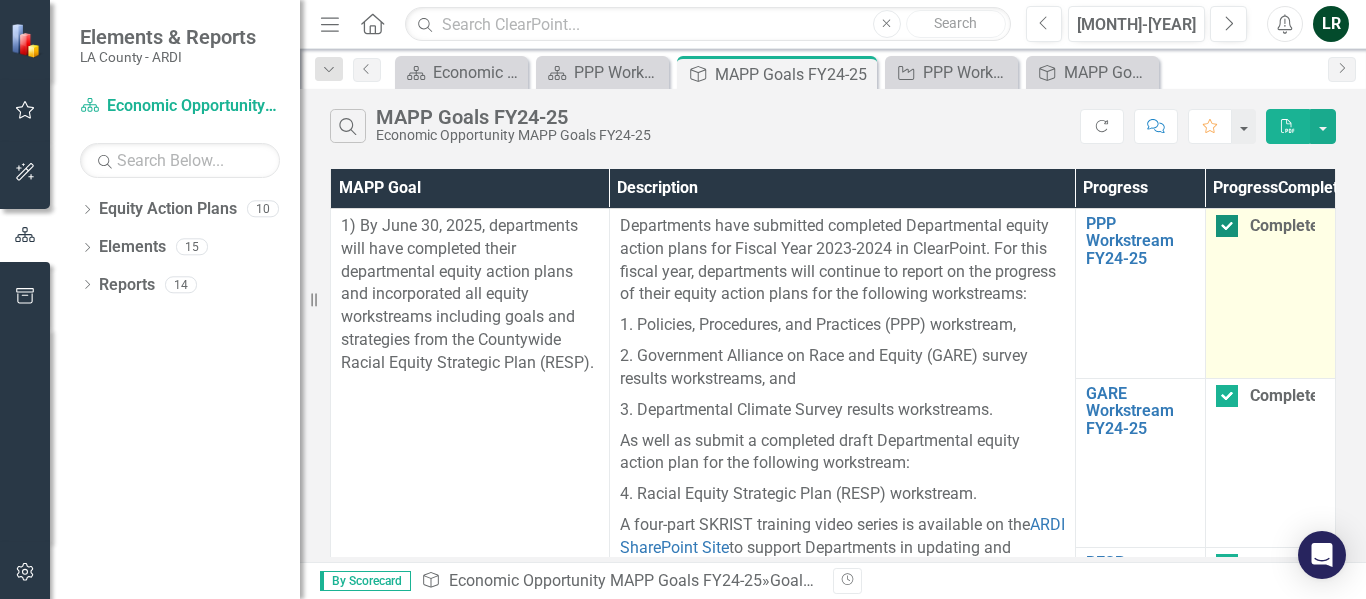 click on "Completed" at bounding box center [1222, 221] 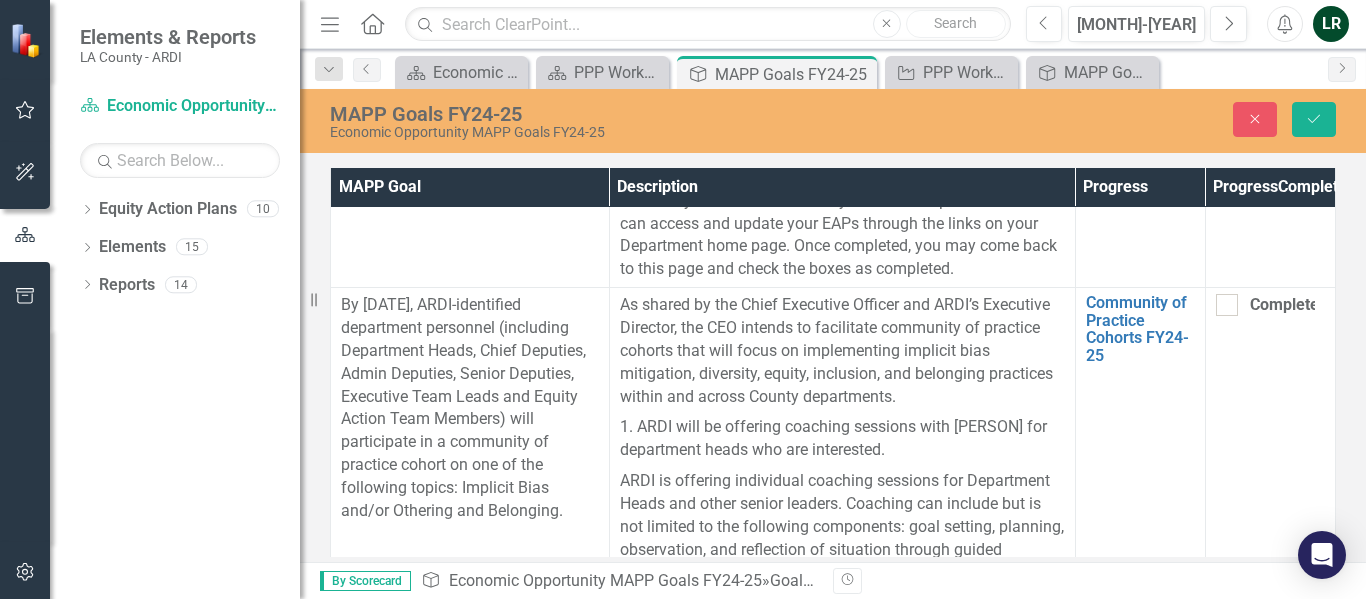 scroll, scrollTop: 600, scrollLeft: 0, axis: vertical 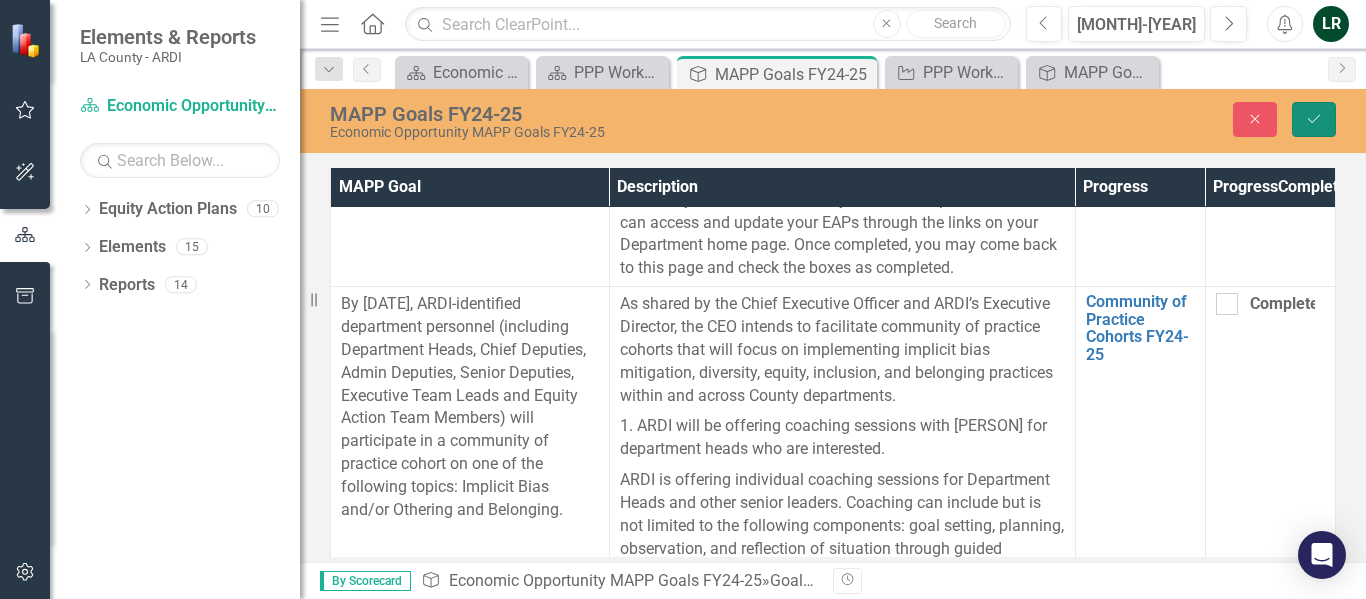 click on "Save" at bounding box center [1314, 119] 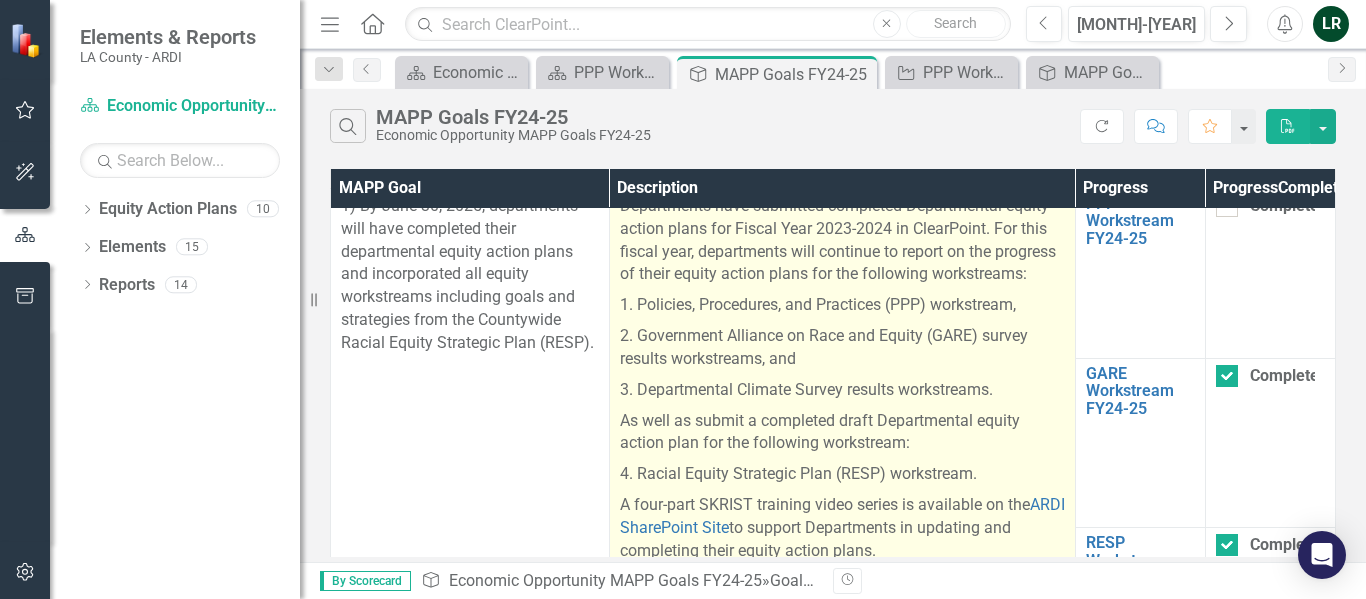 scroll, scrollTop: 0, scrollLeft: 0, axis: both 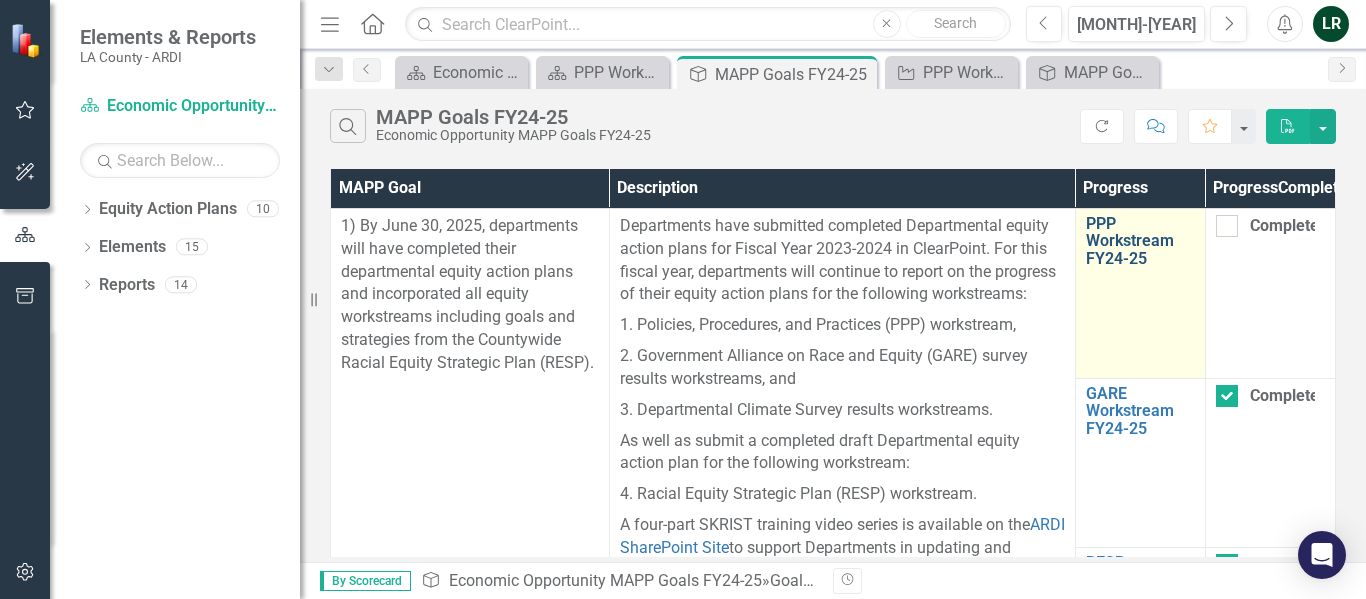 click on "PPP Workstream FY24-25" at bounding box center [1140, 241] 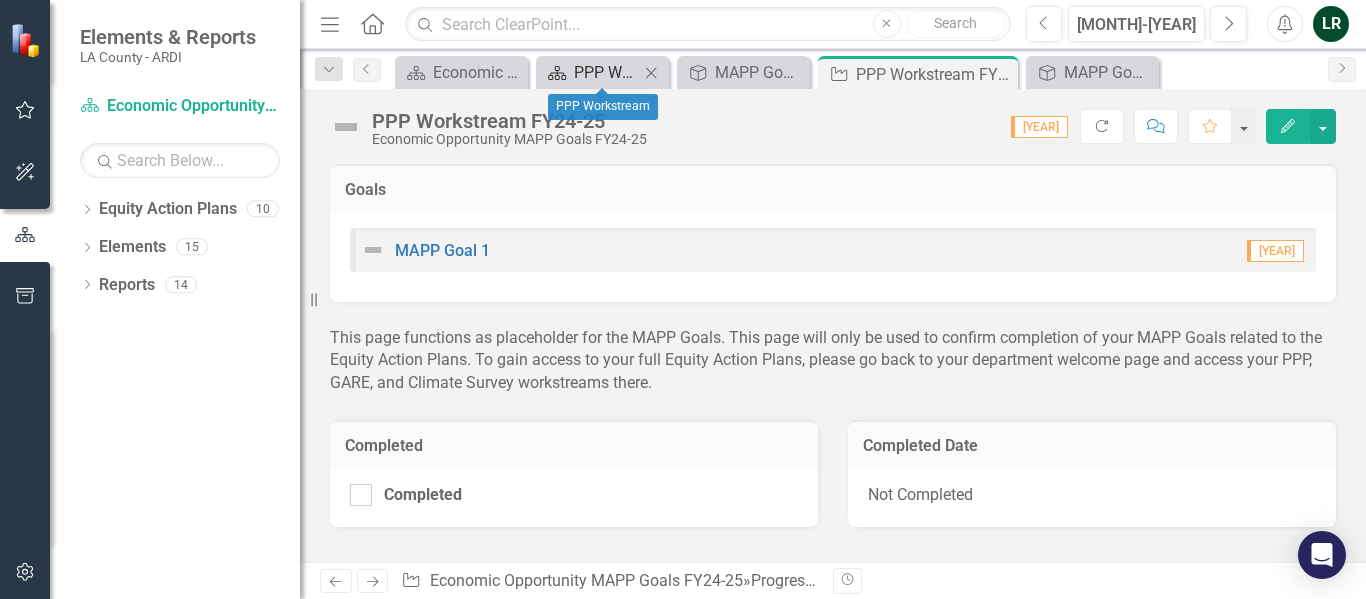 click on "PPP Workstream" at bounding box center [606, 72] 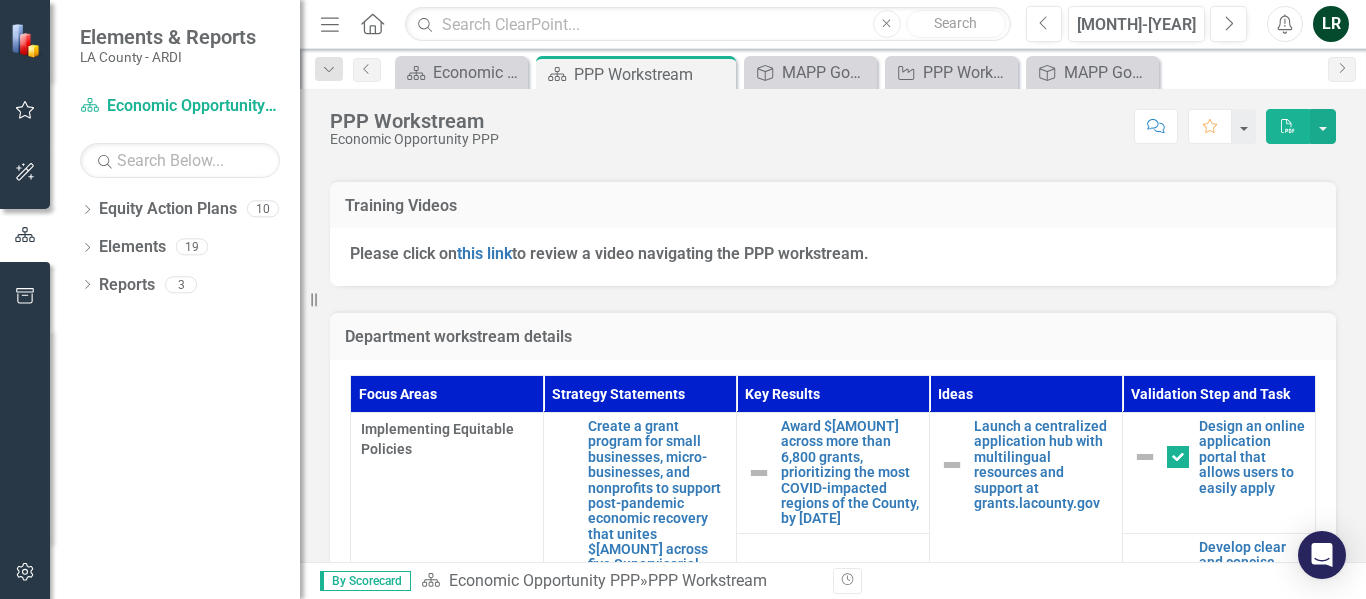 scroll, scrollTop: 900, scrollLeft: 0, axis: vertical 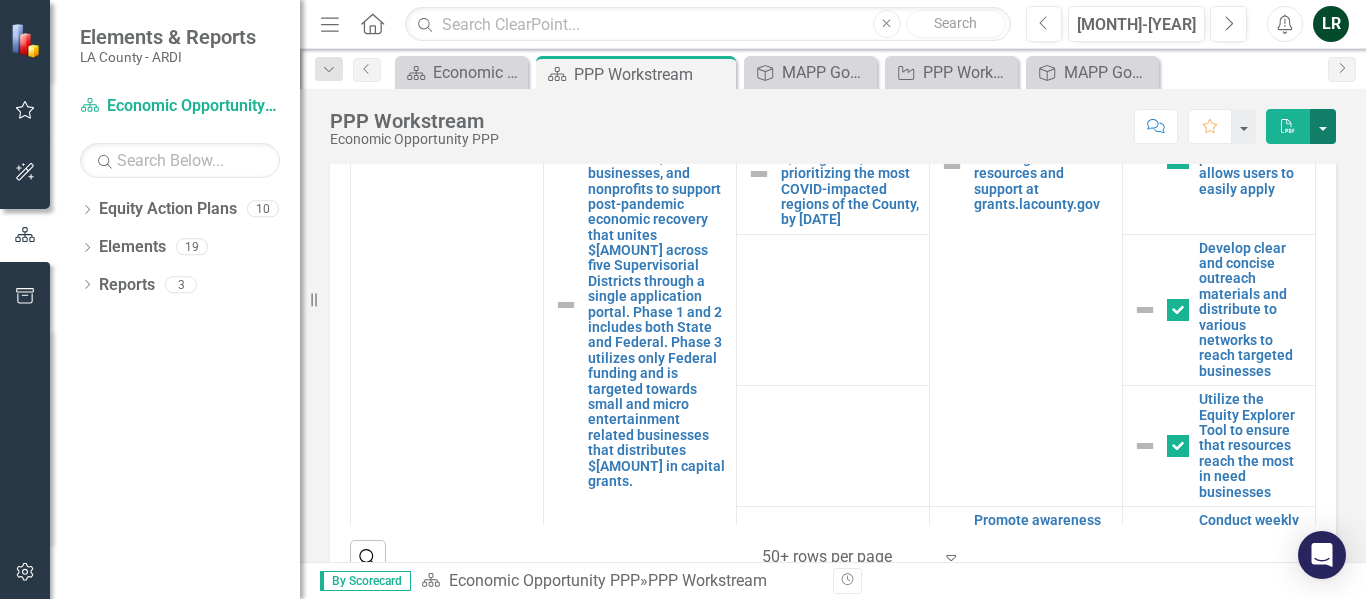 click at bounding box center [1323, 126] 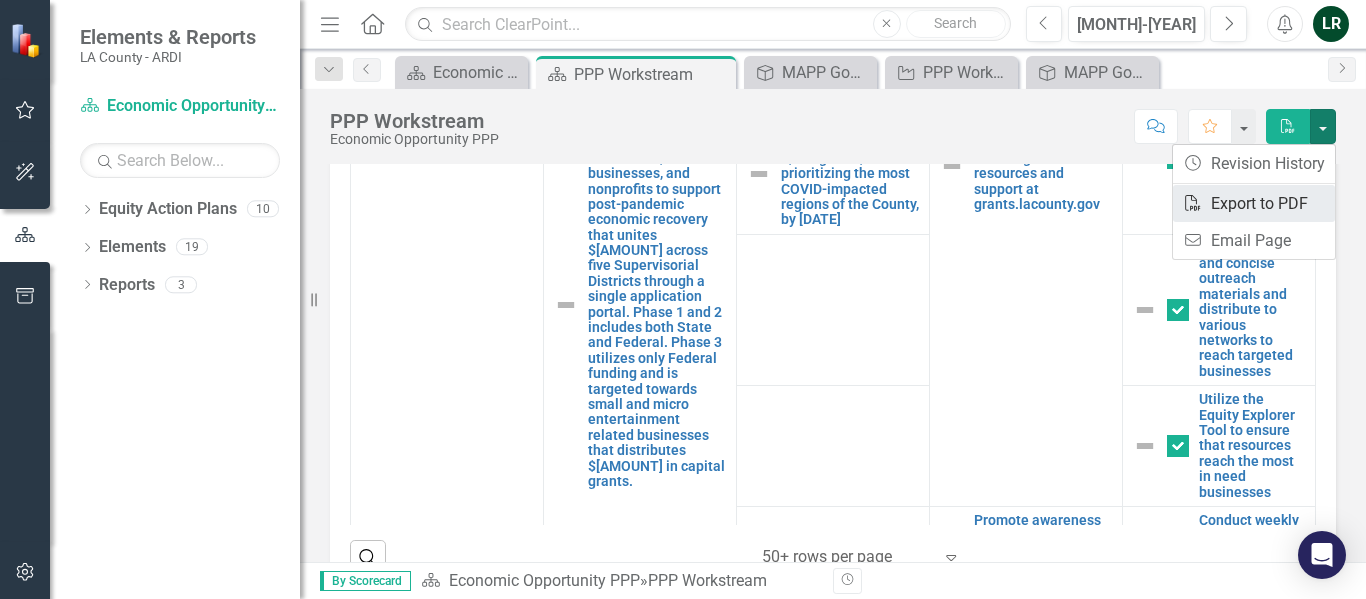 click on "PDF Export to PDF" at bounding box center [1254, 203] 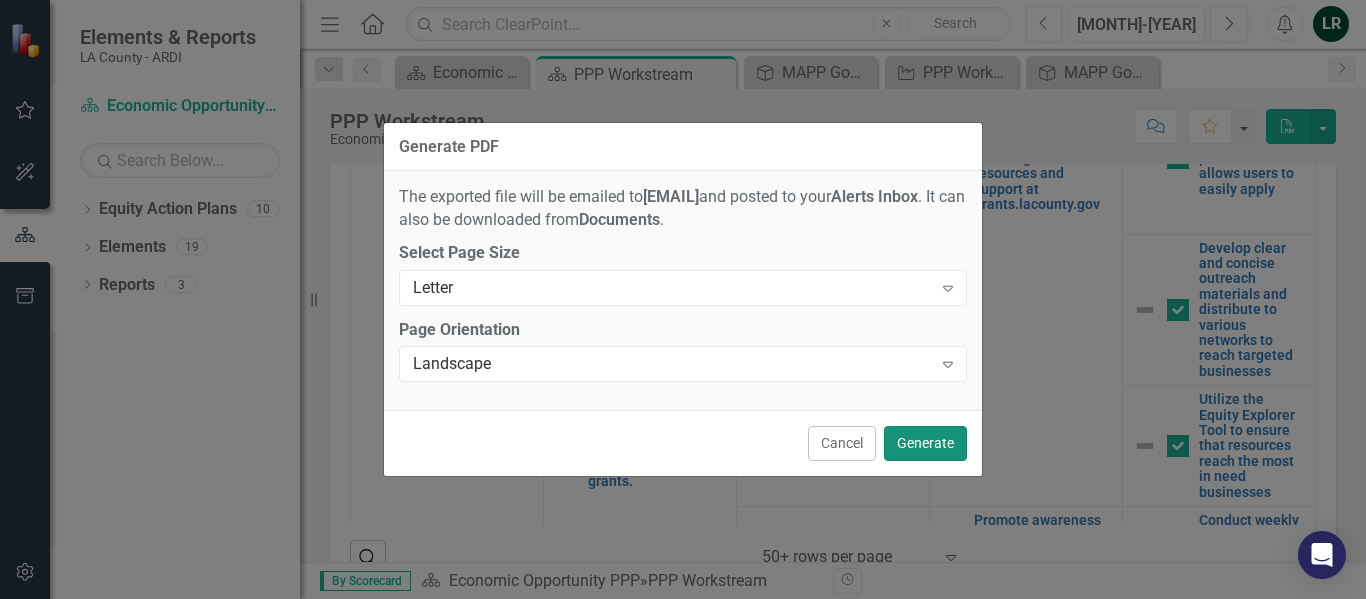 click on "Generate" at bounding box center (925, 443) 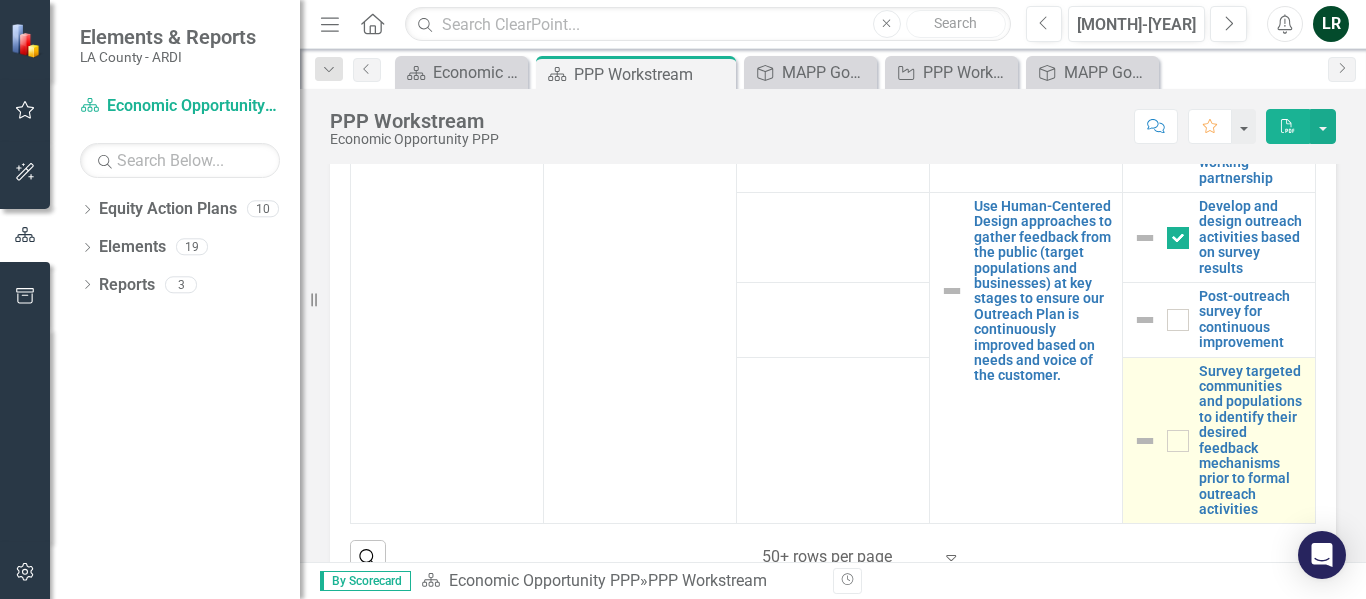 scroll, scrollTop: 4337, scrollLeft: 0, axis: vertical 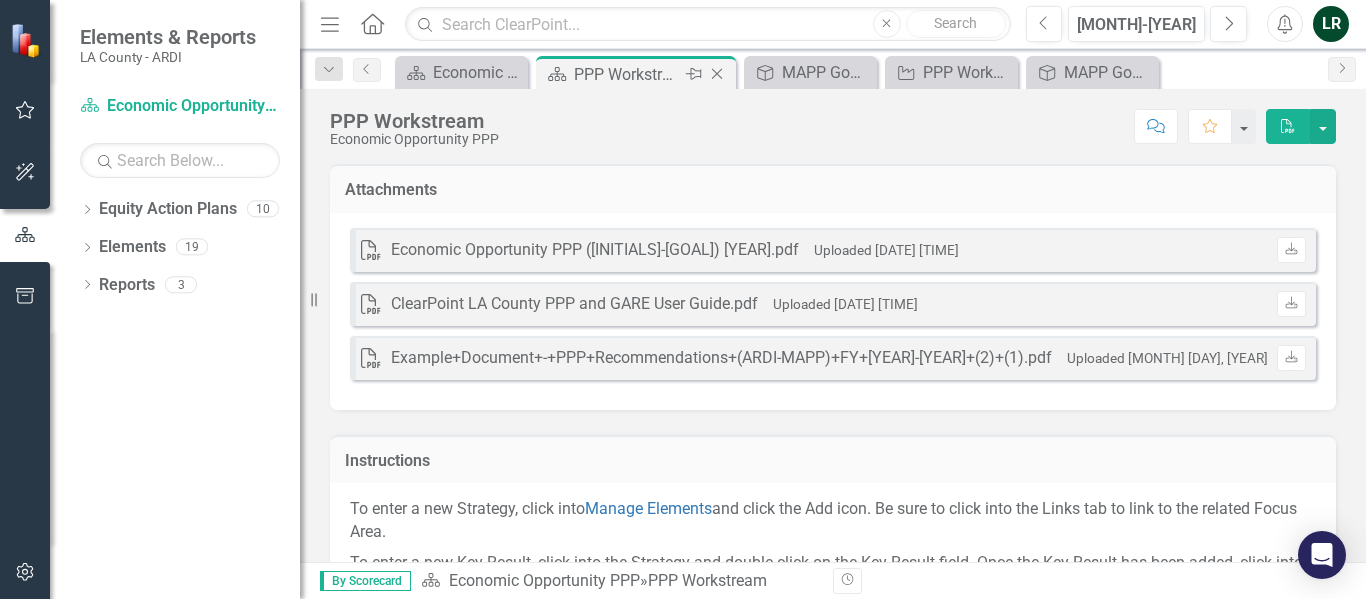 click at bounding box center [717, 74] 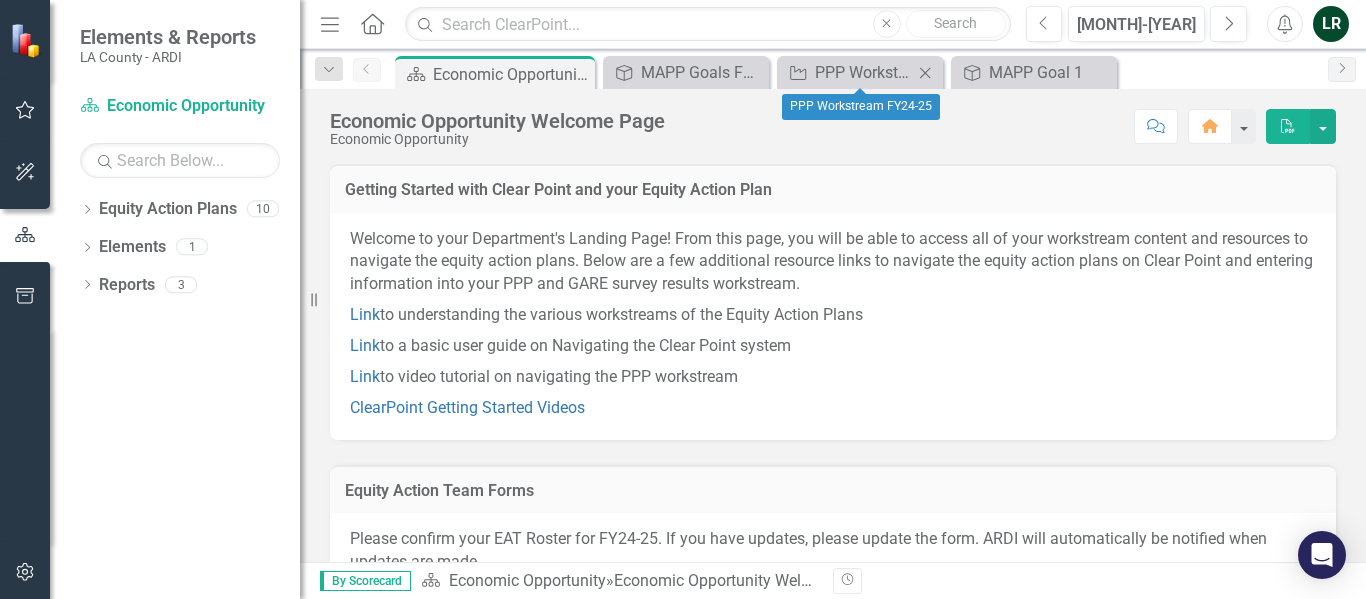 click at bounding box center (925, 72) 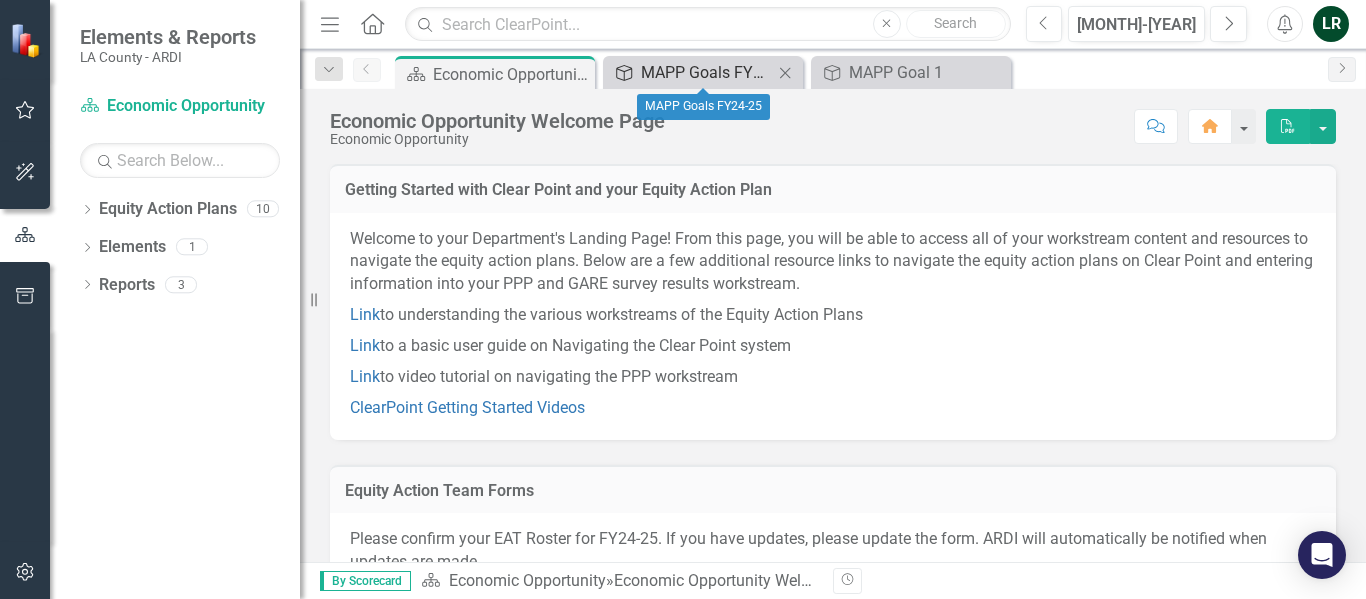 click on "MAPP Goals FY24-25" at bounding box center [707, 72] 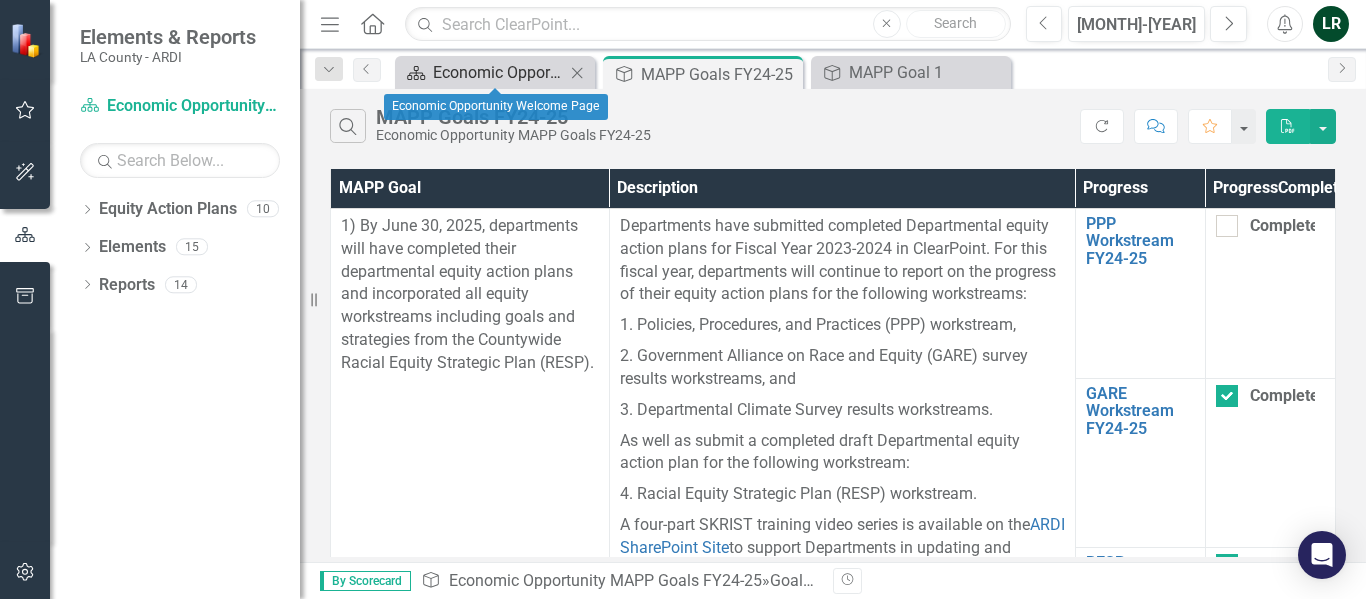 click on "Economic Opportunity Welcome Page" at bounding box center (499, 72) 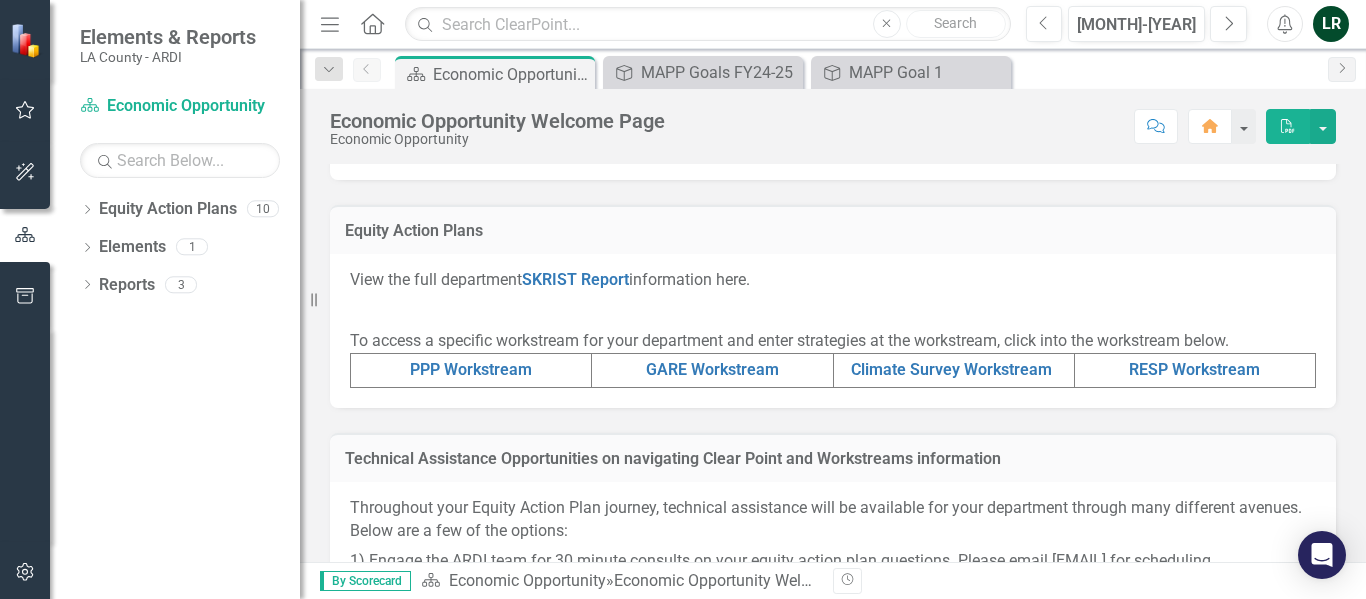 scroll, scrollTop: 800, scrollLeft: 0, axis: vertical 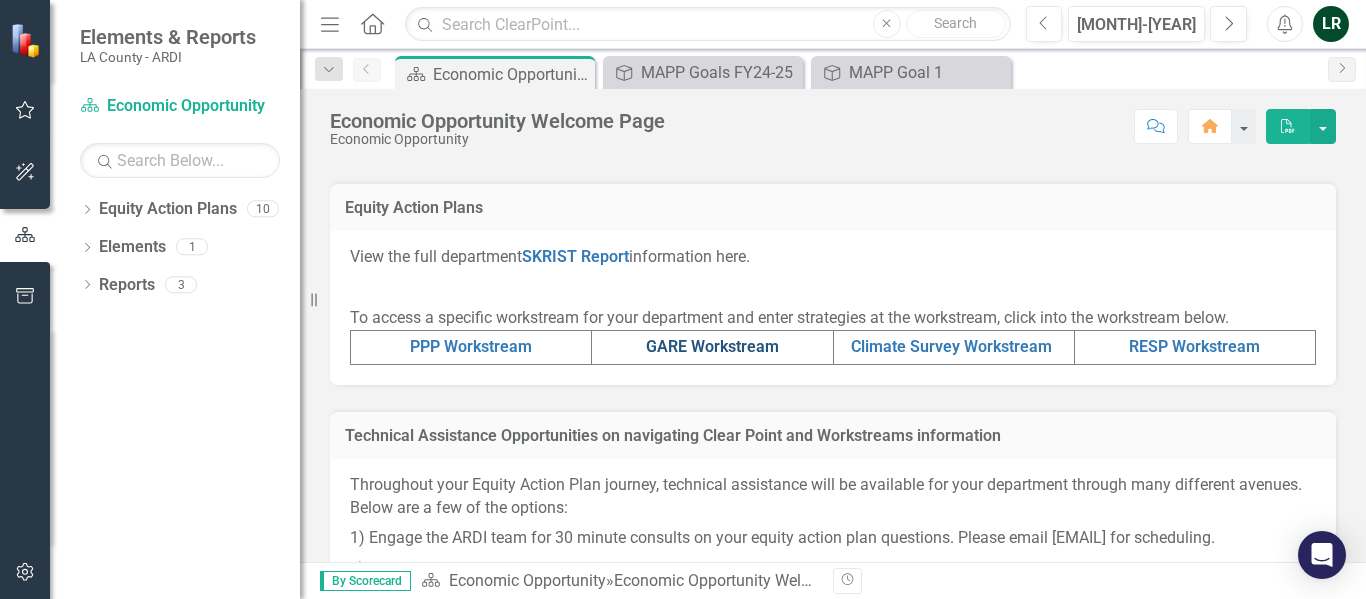 click on "GARE Workstream" at bounding box center (712, 346) 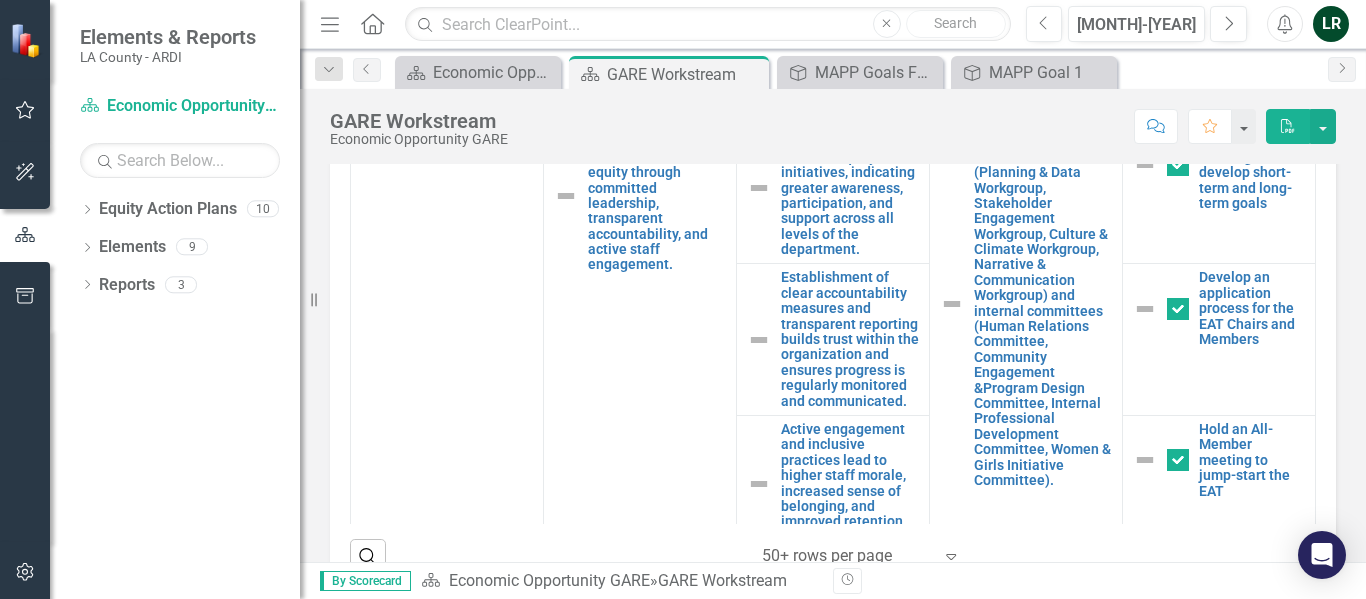 scroll, scrollTop: 903, scrollLeft: 0, axis: vertical 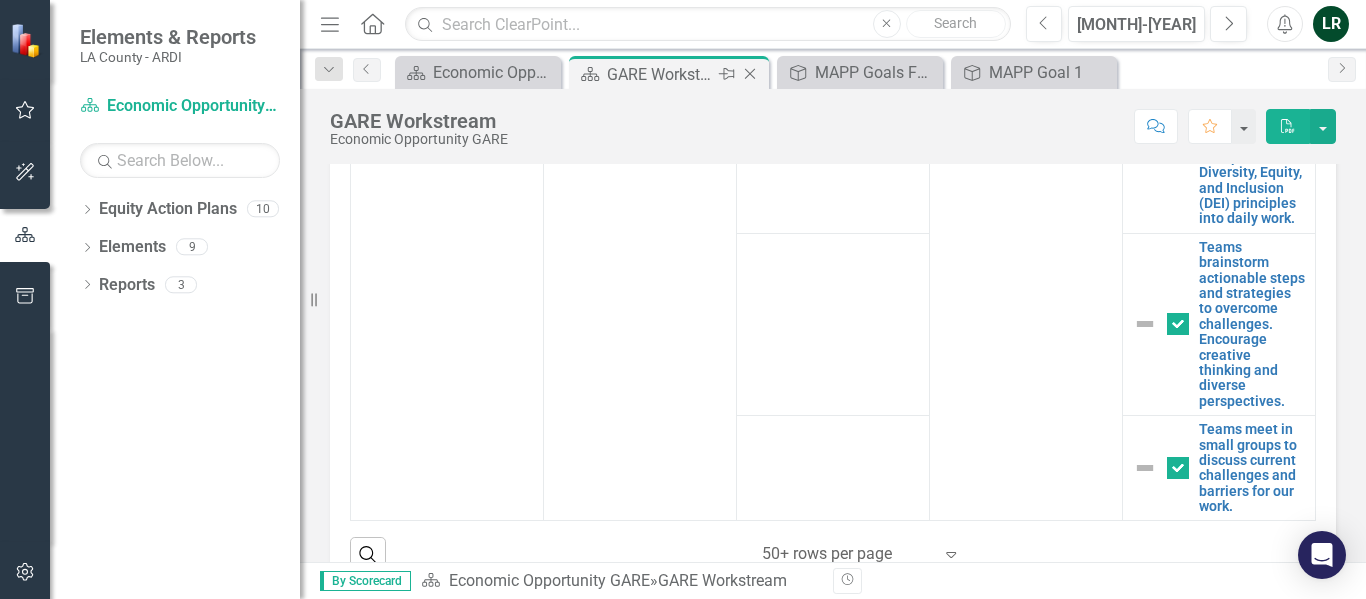 click on "Close" at bounding box center [750, 74] 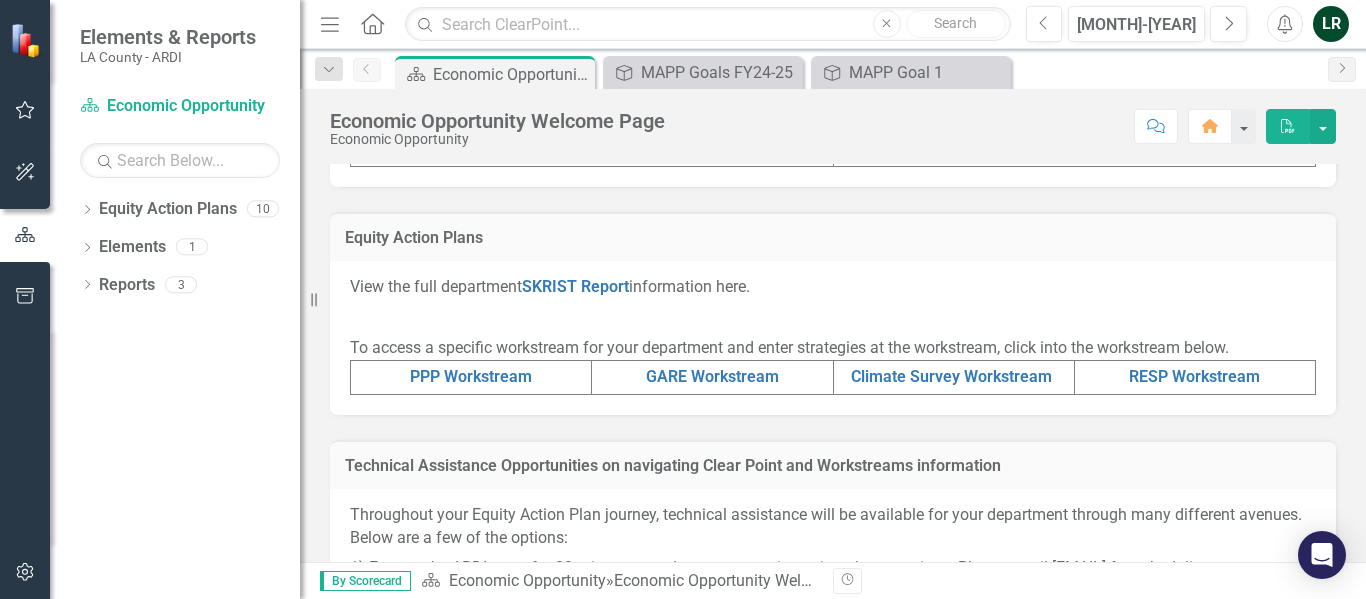 scroll, scrollTop: 800, scrollLeft: 0, axis: vertical 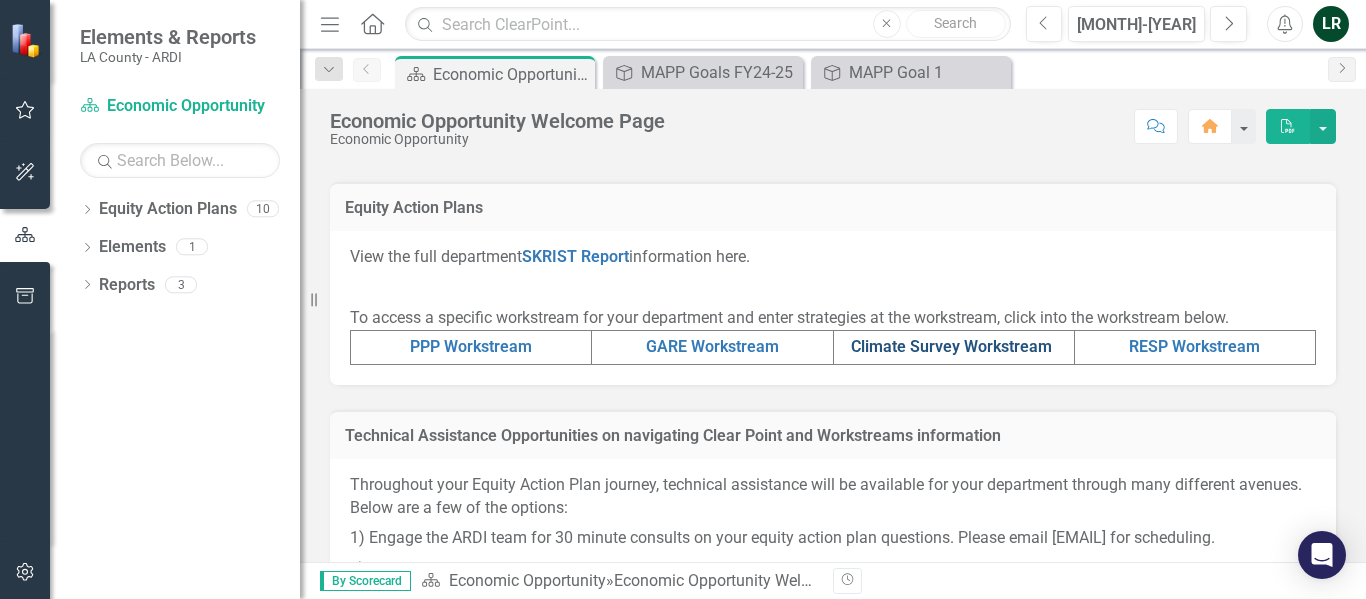 click on "Climate Survey Workstream" at bounding box center (951, 346) 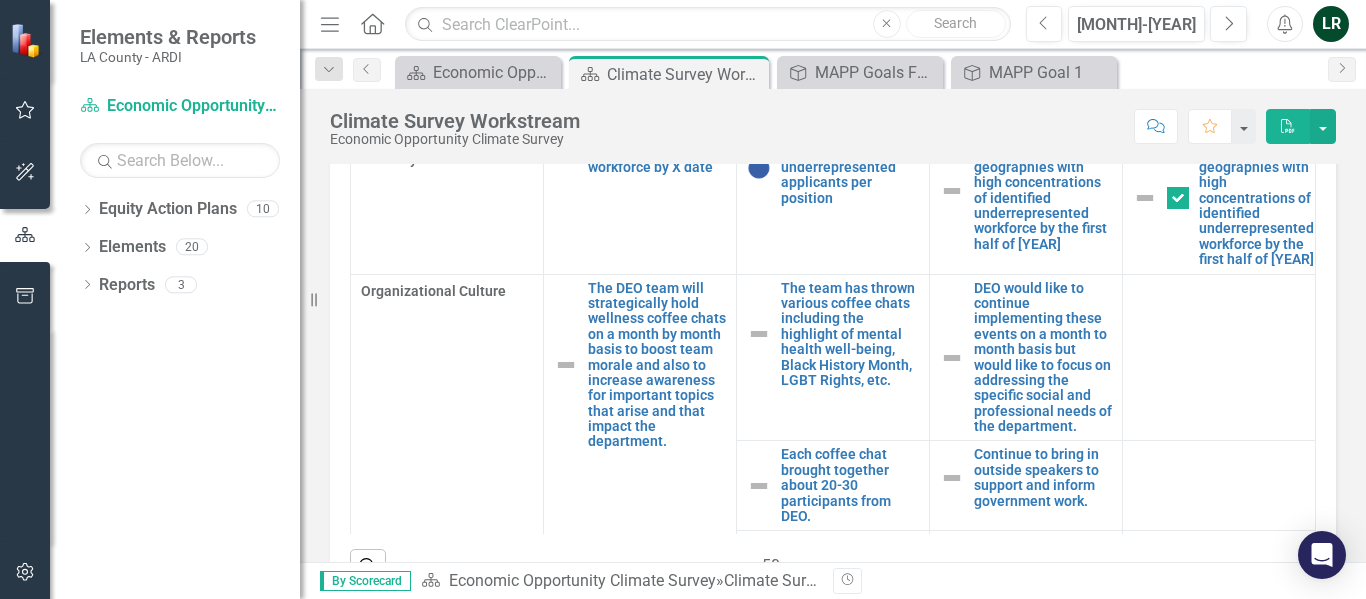 scroll, scrollTop: 931, scrollLeft: 0, axis: vertical 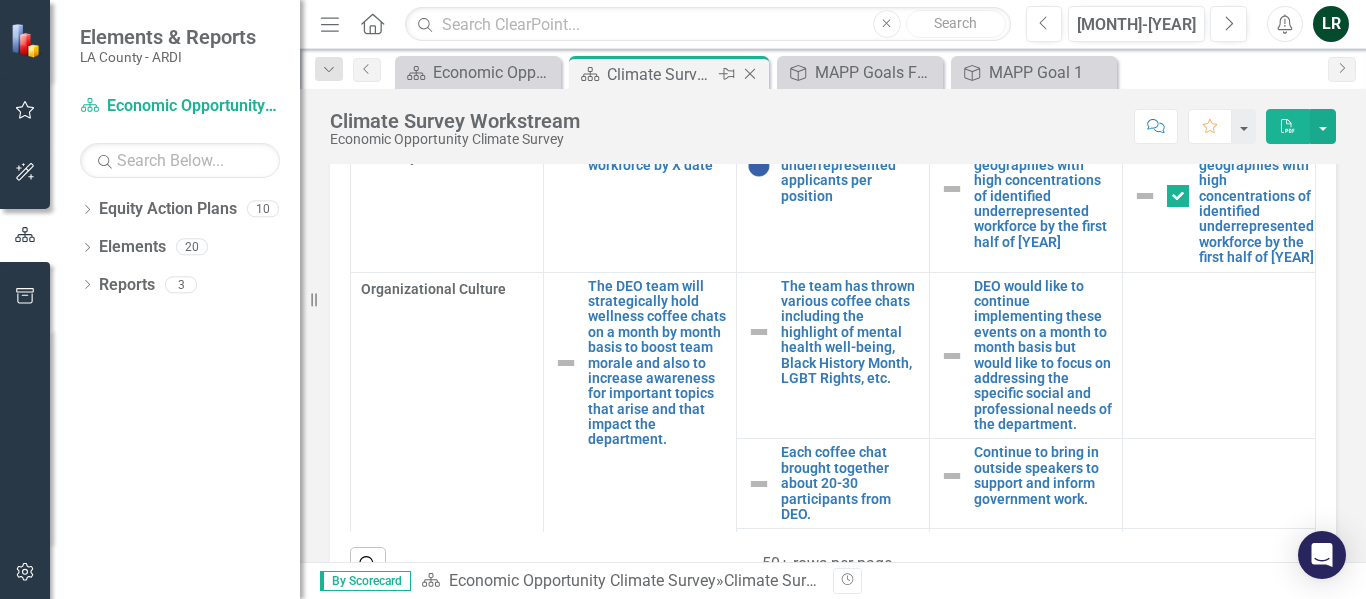 click on "Close" at bounding box center [750, 74] 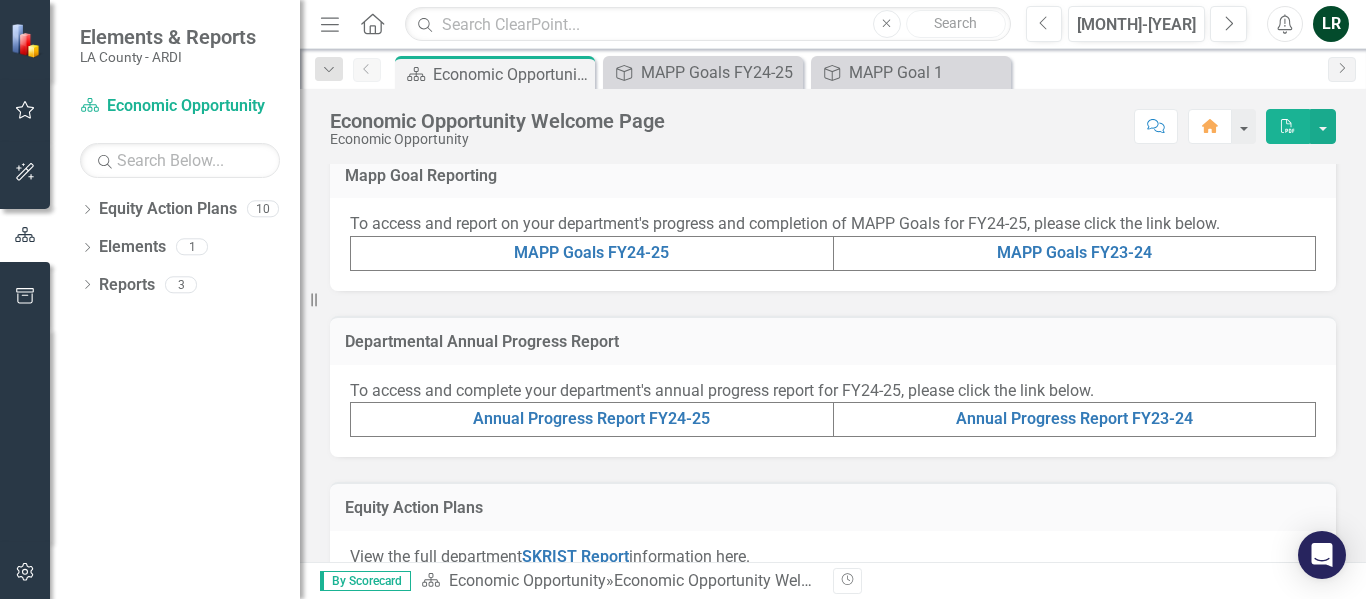 scroll, scrollTop: 700, scrollLeft: 0, axis: vertical 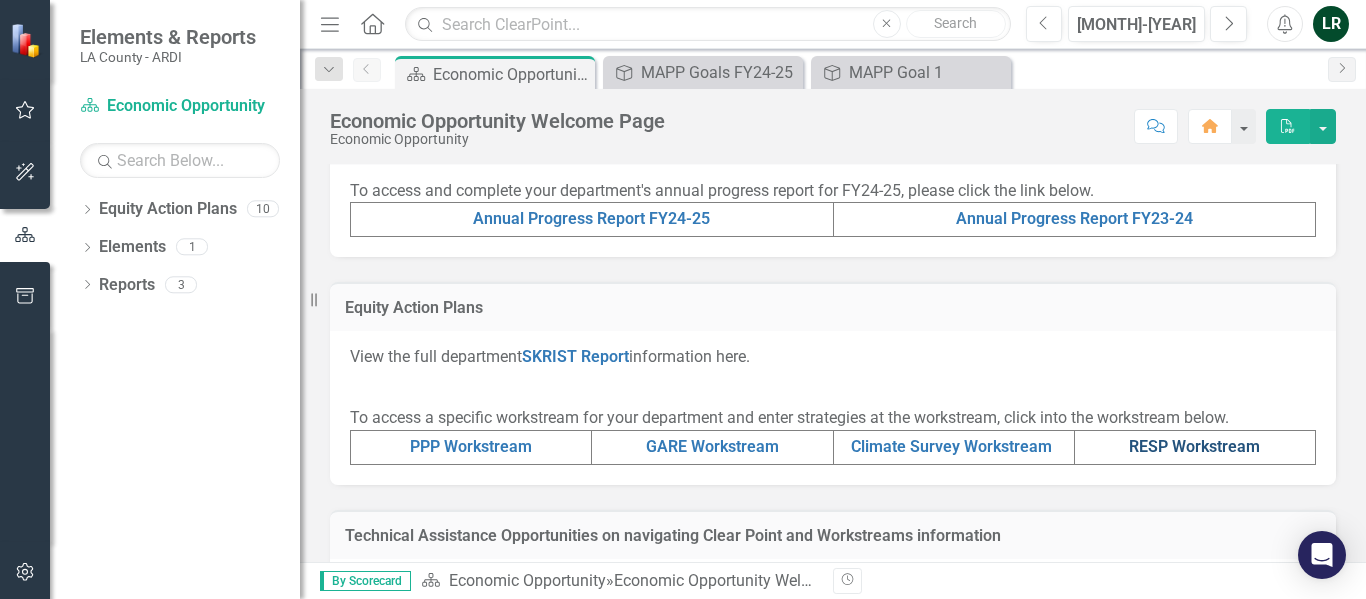 click on "RESP Workstream" at bounding box center [1194, 446] 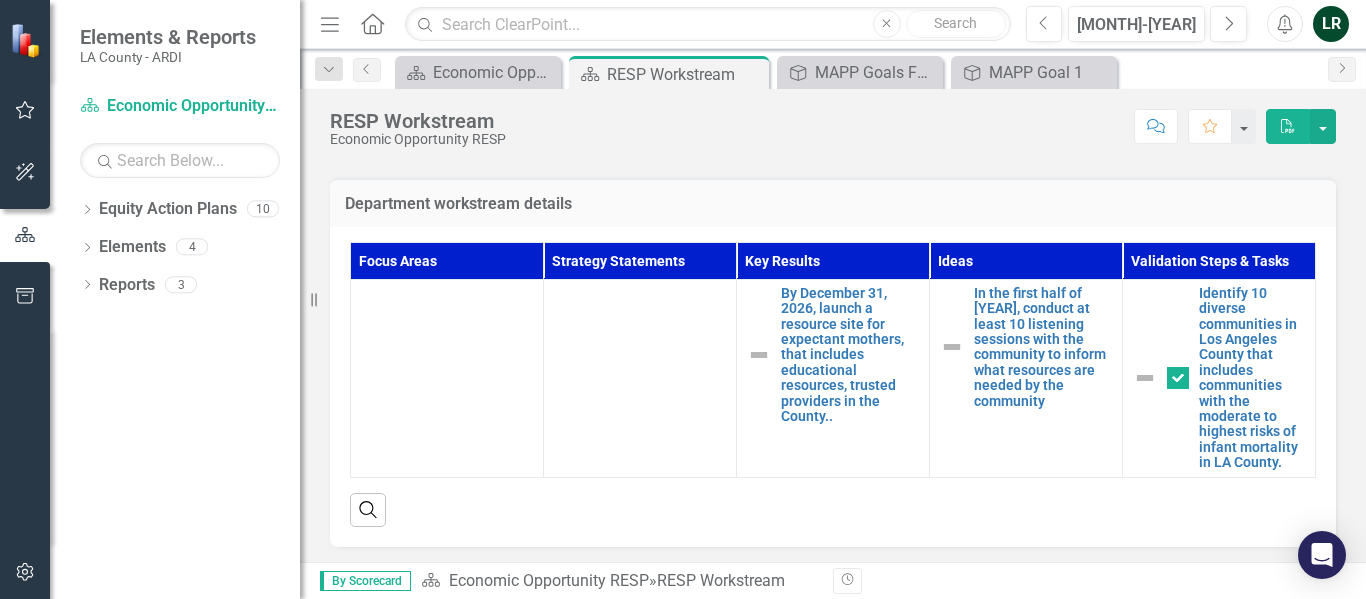 scroll, scrollTop: 561, scrollLeft: 0, axis: vertical 